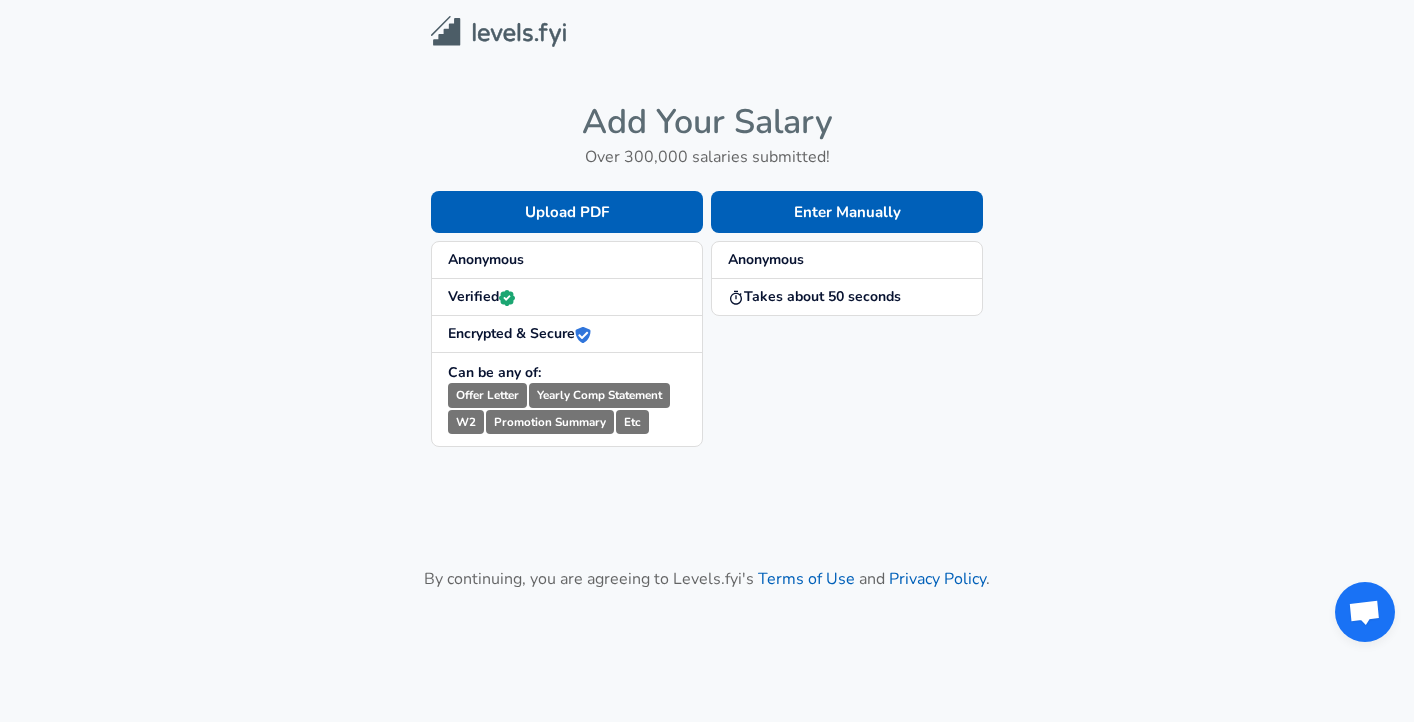 scroll, scrollTop: 0, scrollLeft: 0, axis: both 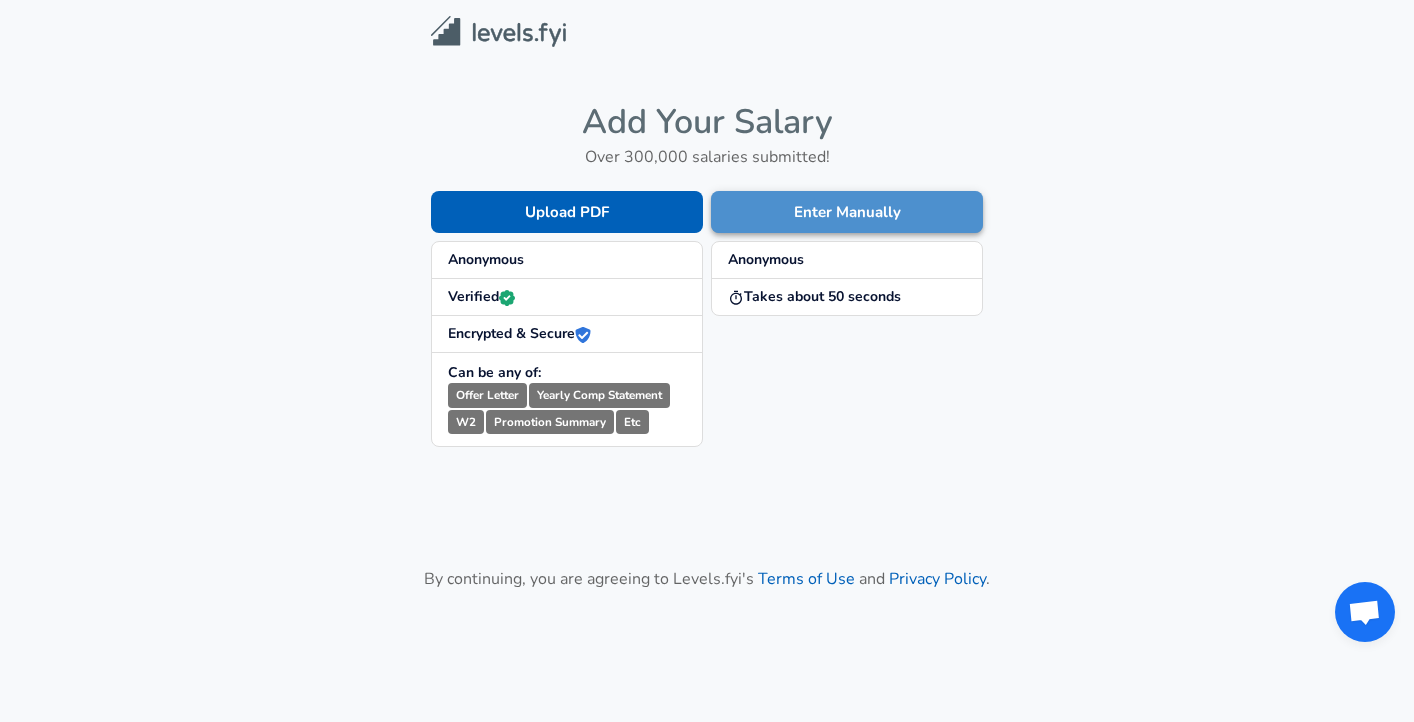 click on "Enter Manually" at bounding box center (847, 212) 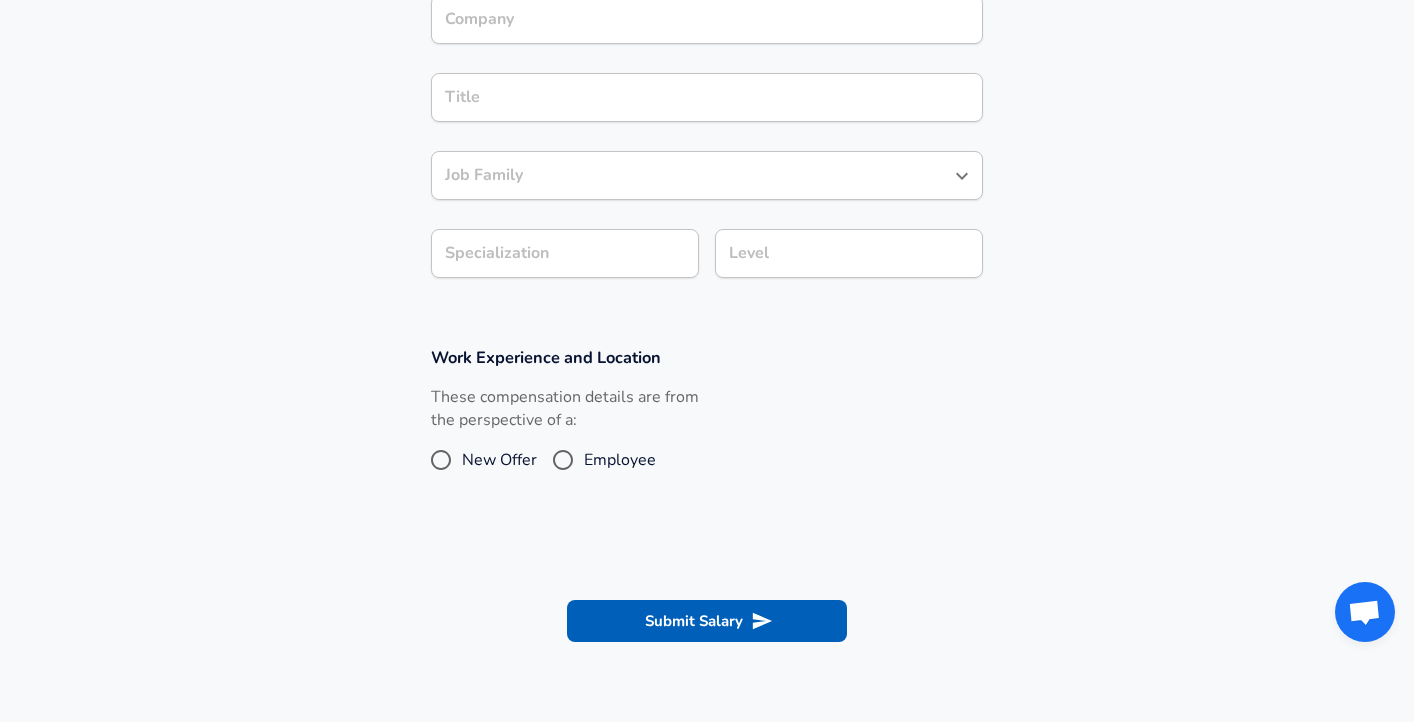 scroll, scrollTop: 203, scrollLeft: 0, axis: vertical 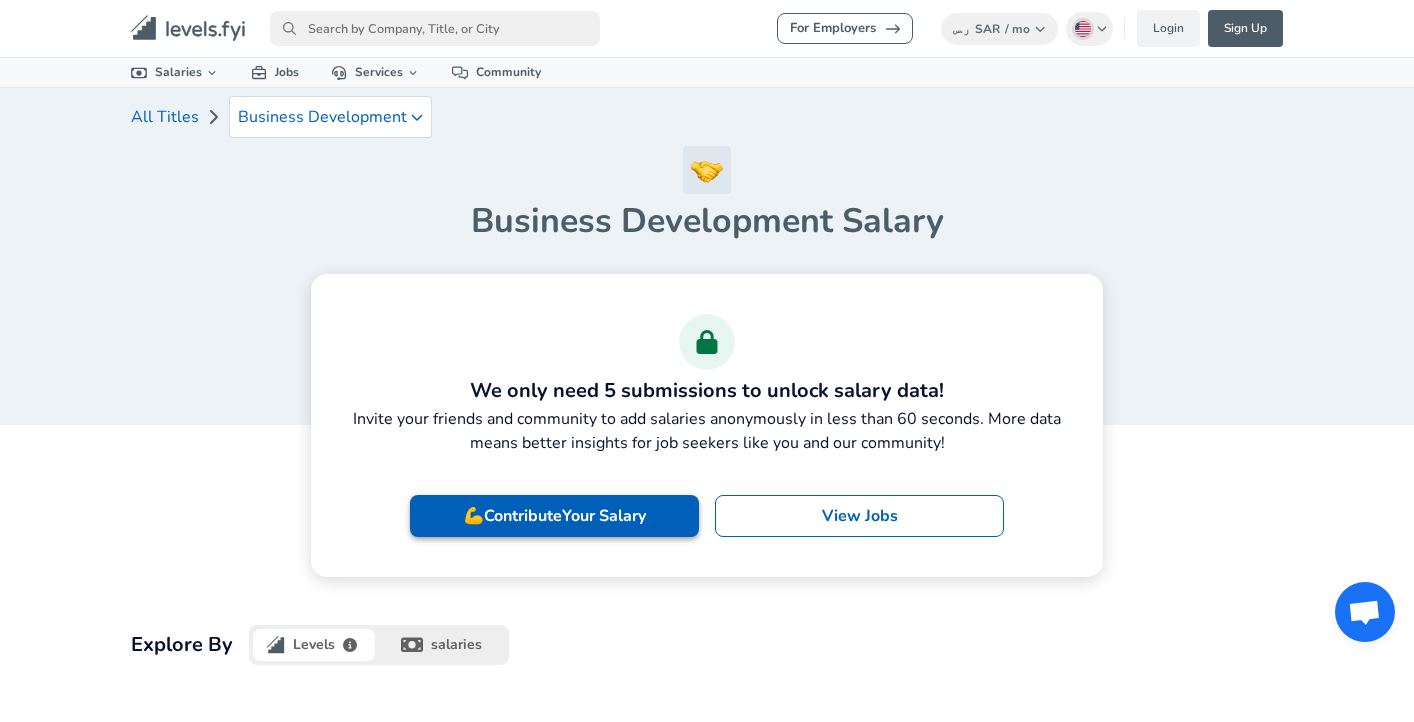 click on "💪  Contribute Your Salary" at bounding box center (554, 516) 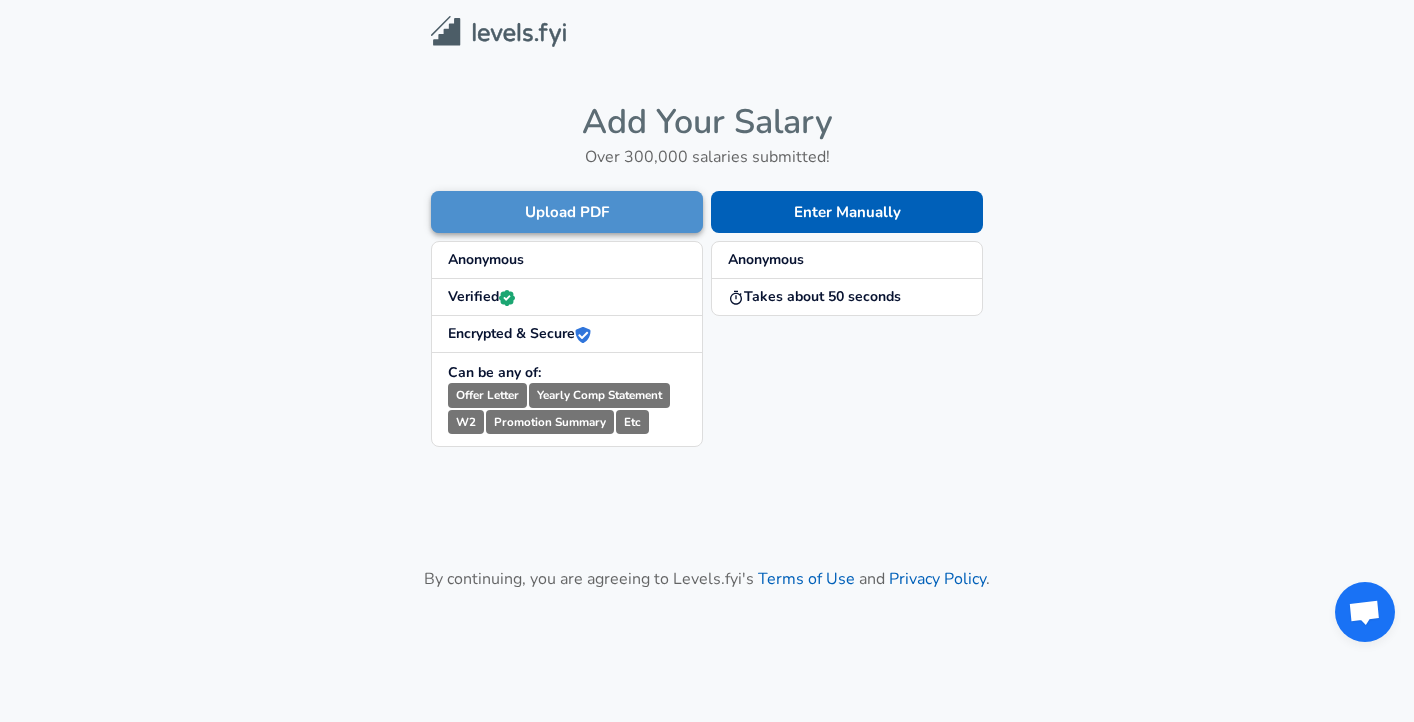 click on "Upload PDF" at bounding box center [567, 212] 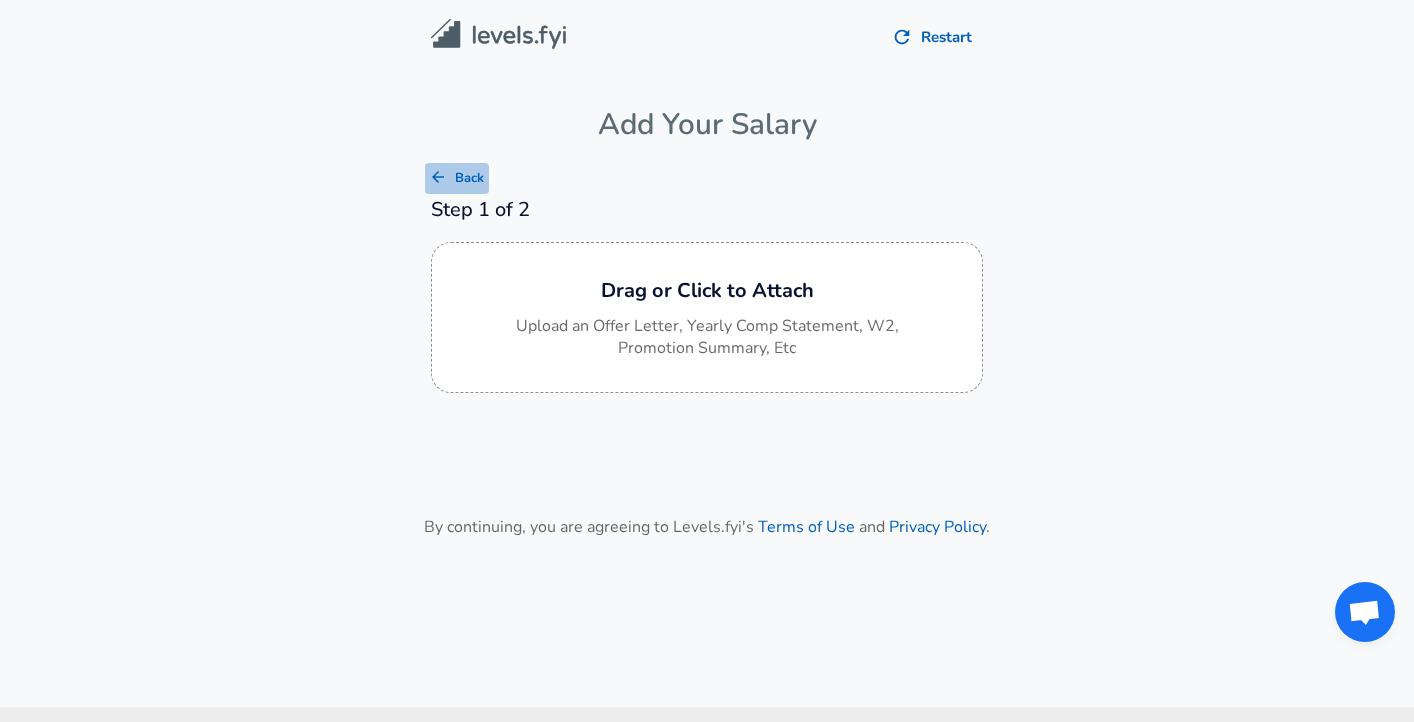 click on "Back" at bounding box center [457, 178] 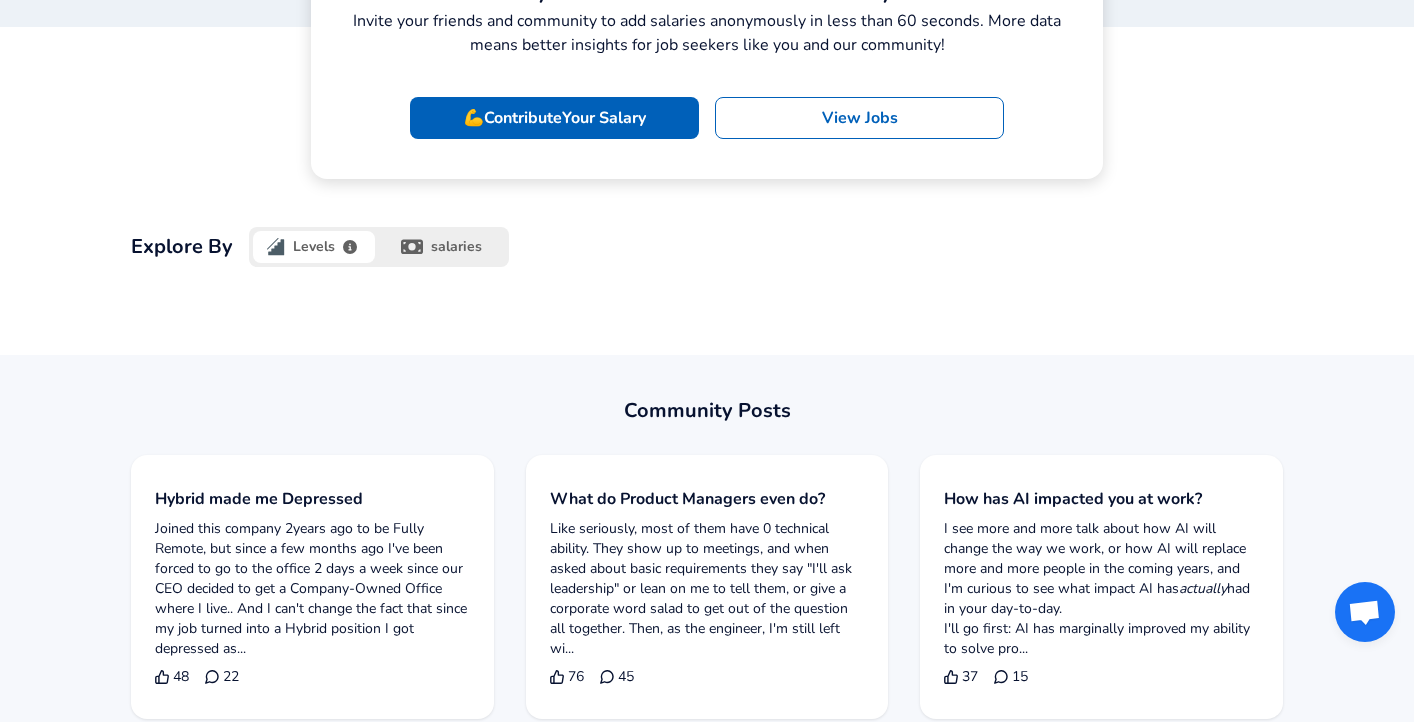 scroll, scrollTop: 400, scrollLeft: 0, axis: vertical 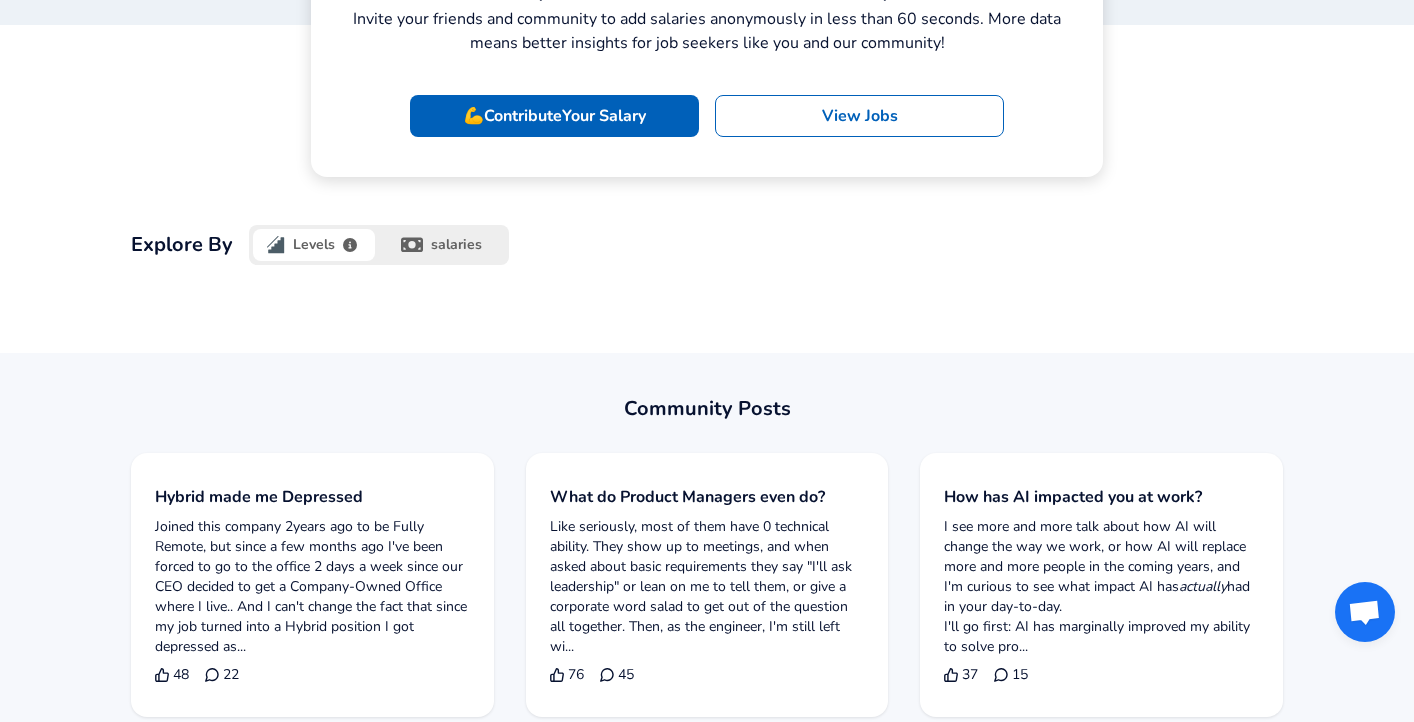 click on "We only need 5 submissions to unlock salary data! Invite your friends and community to add salaries anonymously in less than 60 seconds. More data means better insights for job seekers like you and our community! 💪  Contribute Your Salary View Jobs Explore By Levels   salaries" at bounding box center [707, 81] 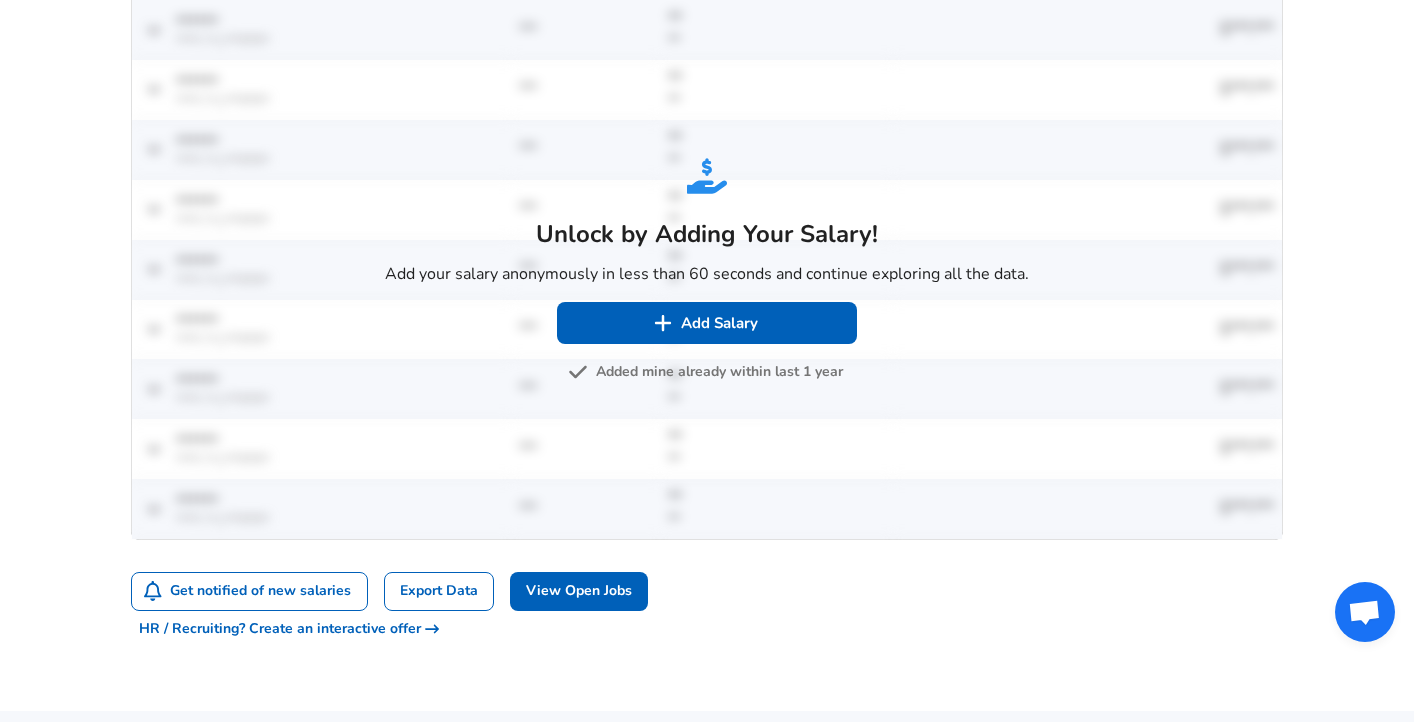 scroll, scrollTop: 900, scrollLeft: 0, axis: vertical 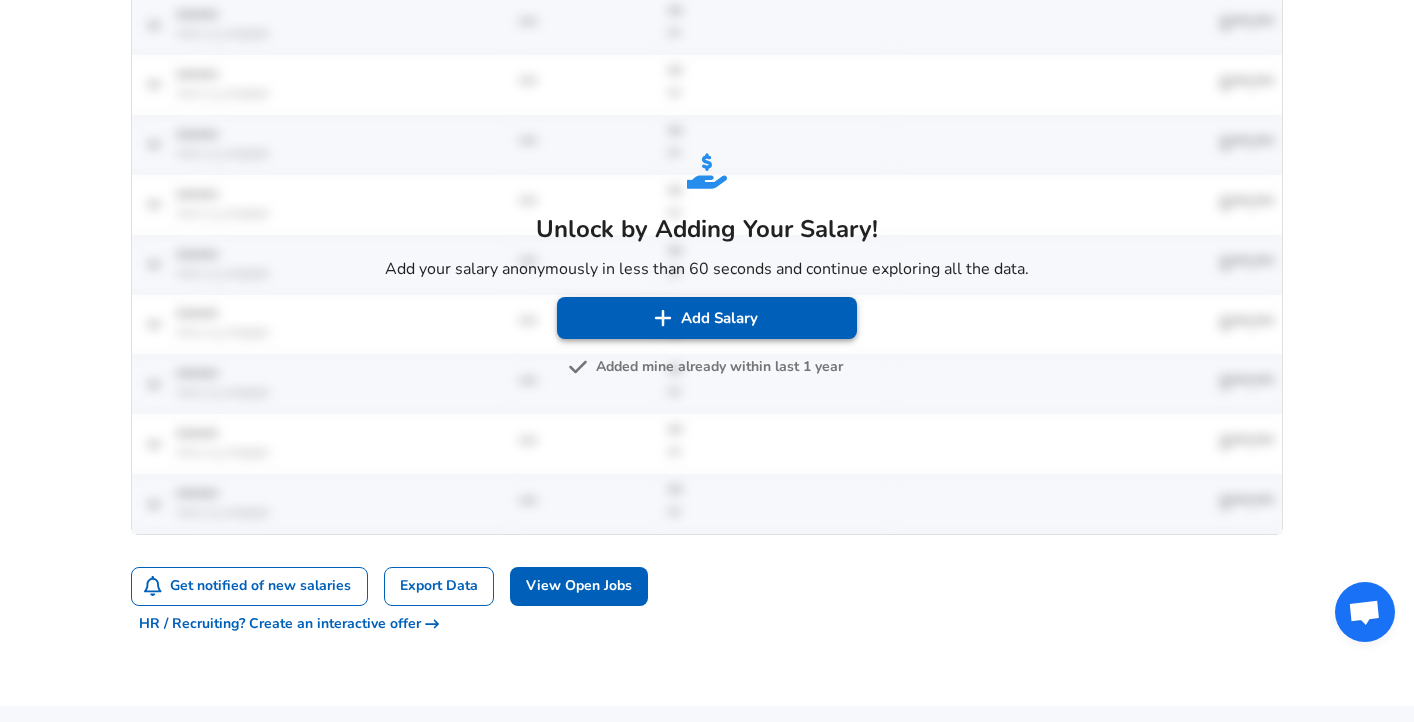 click on "Add Salary" at bounding box center (707, 318) 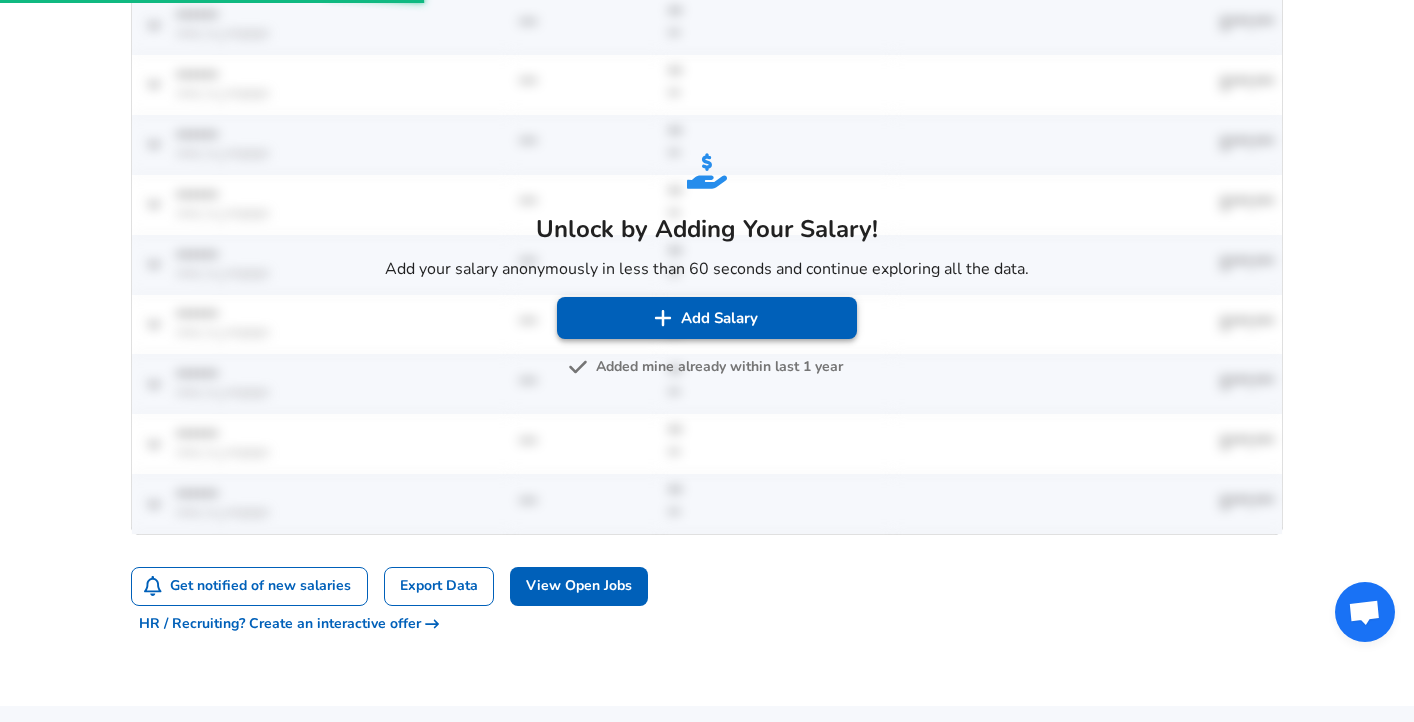 scroll, scrollTop: 0, scrollLeft: 0, axis: both 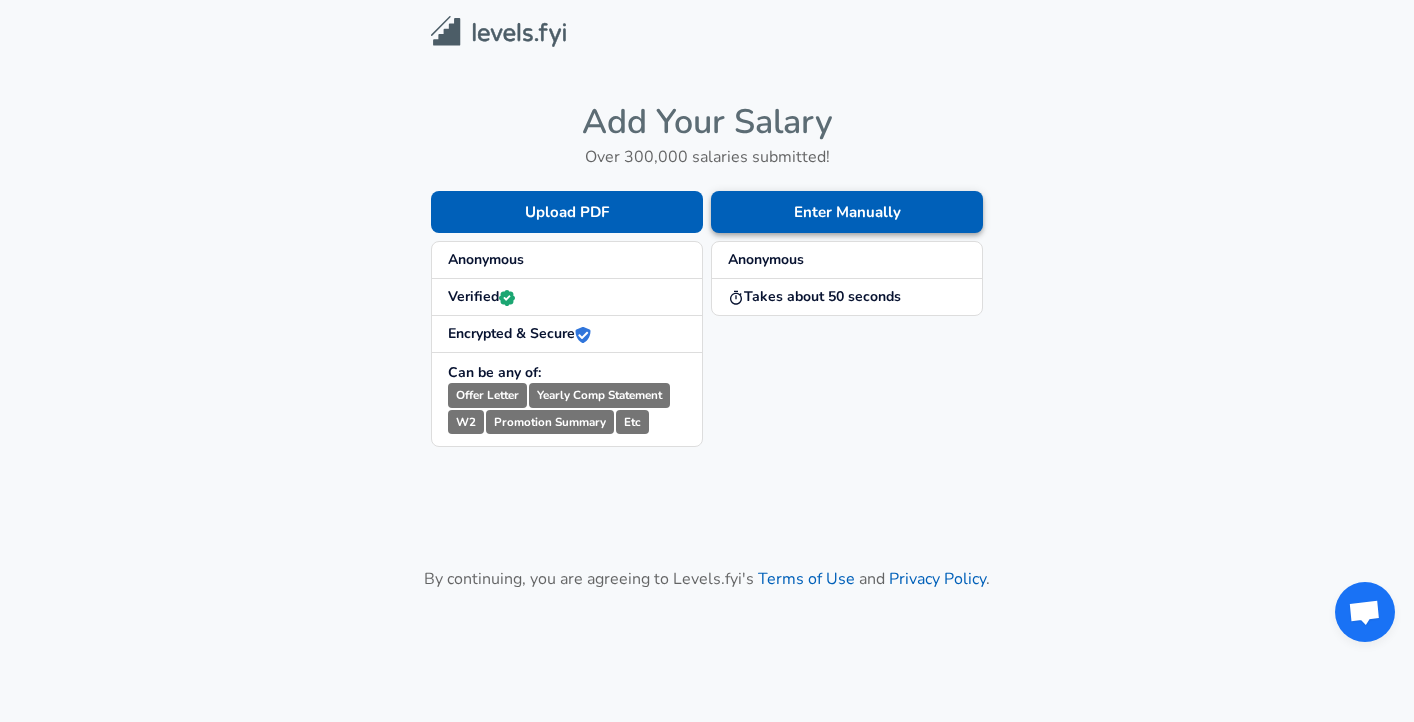 click on "Enter Manually" at bounding box center (847, 212) 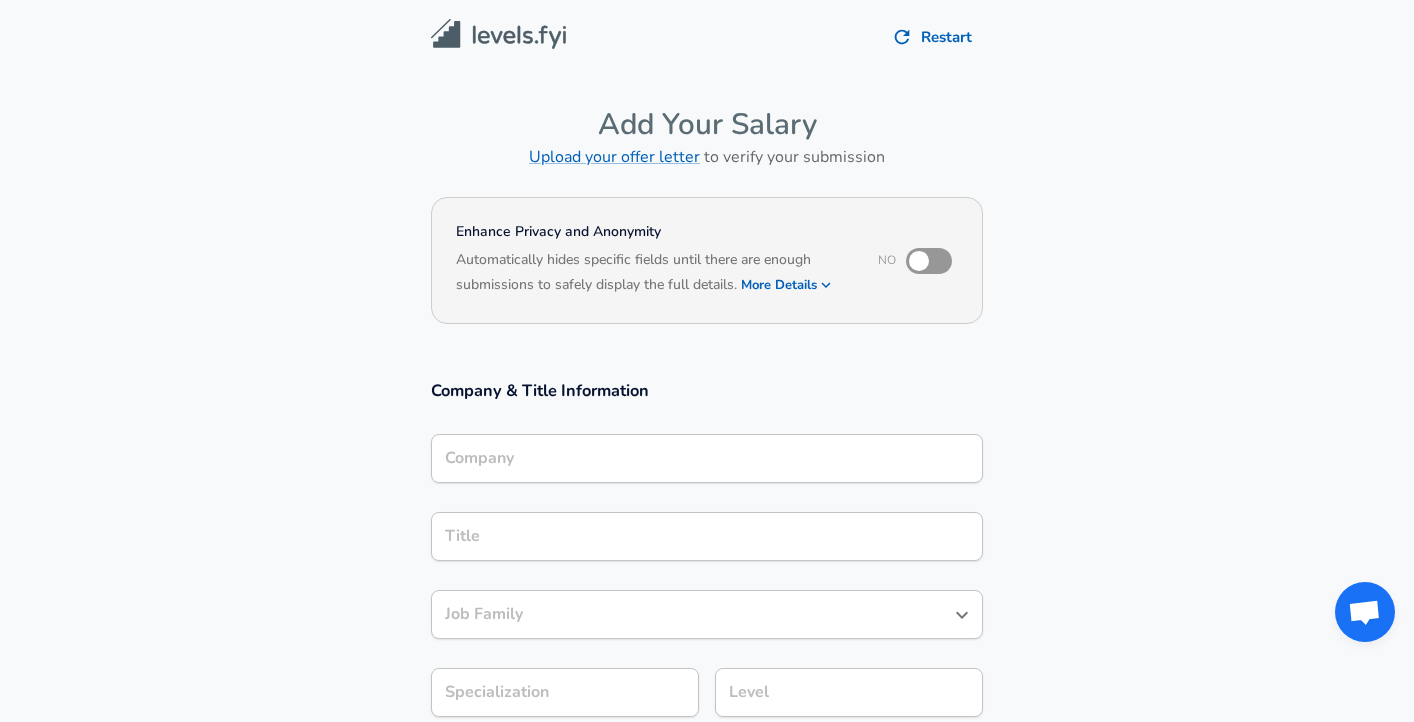 click on "Company" at bounding box center (707, 458) 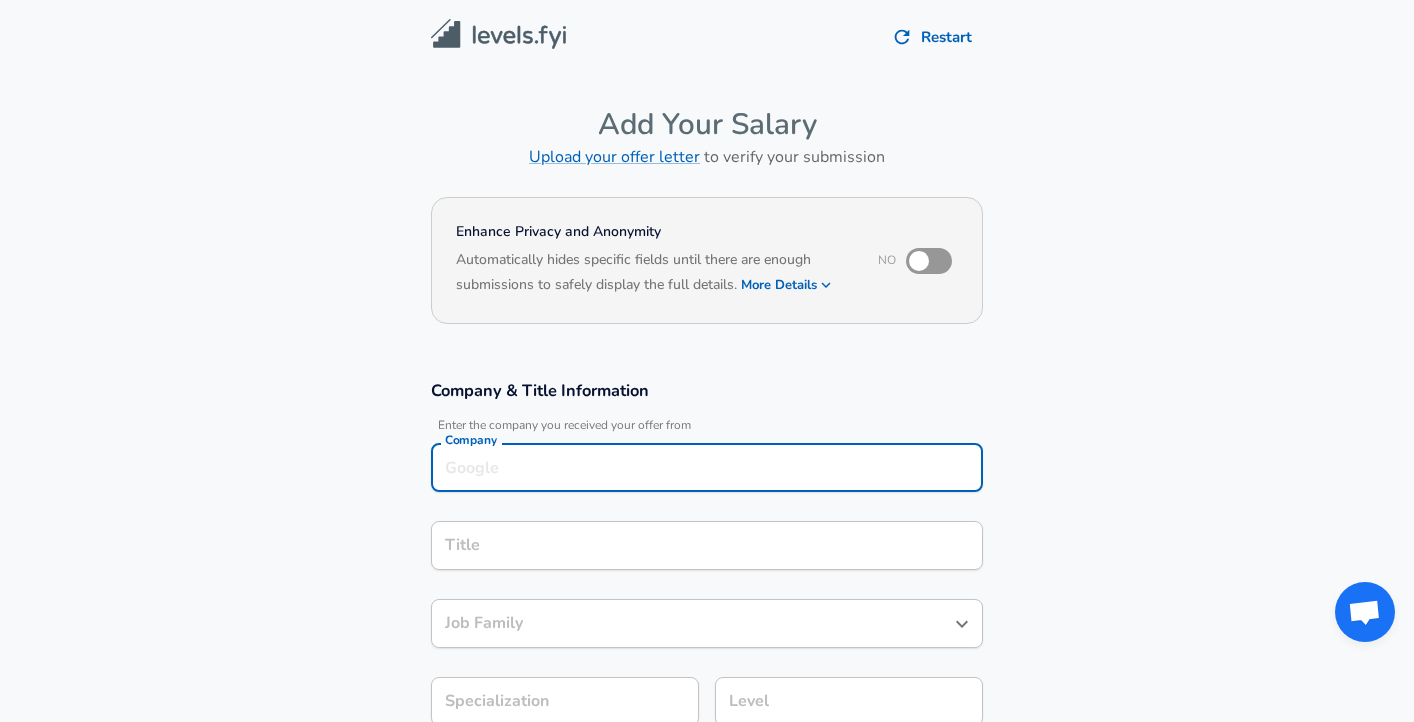 scroll, scrollTop: 20, scrollLeft: 0, axis: vertical 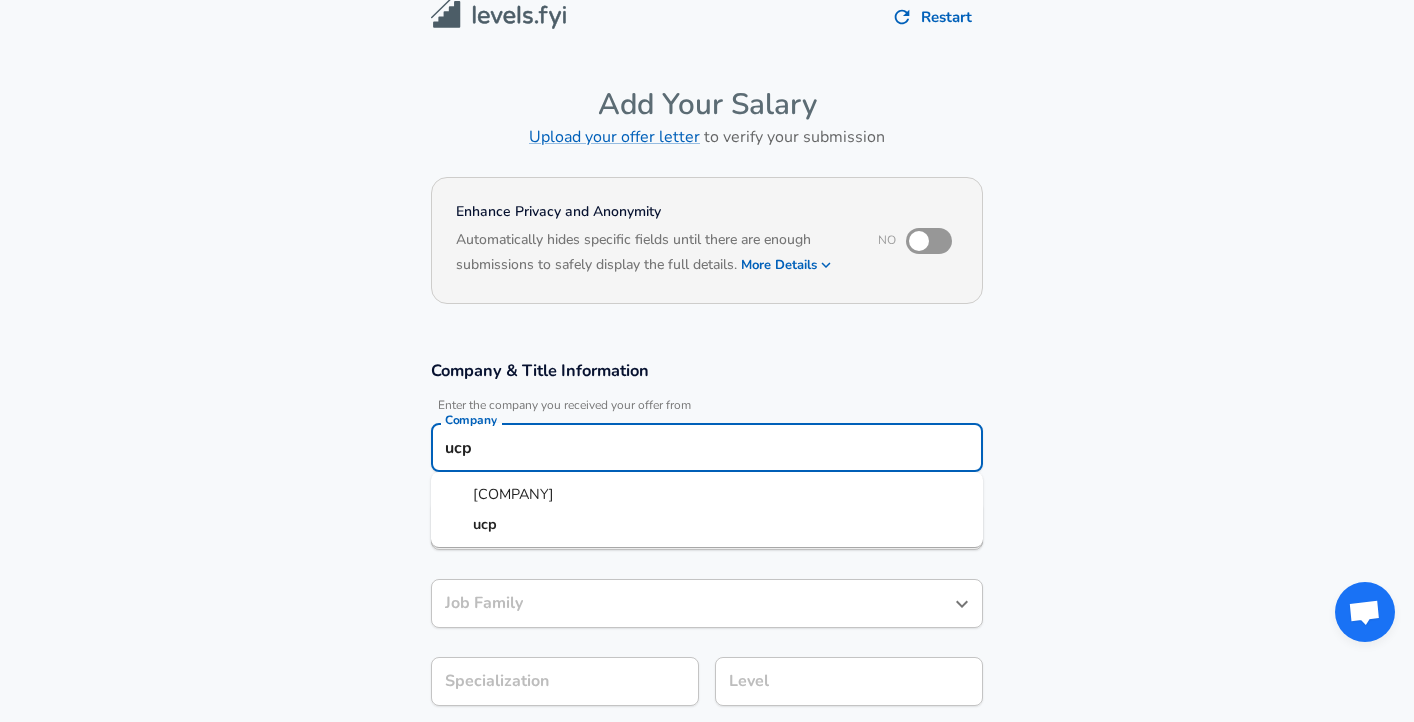 type on "ucp" 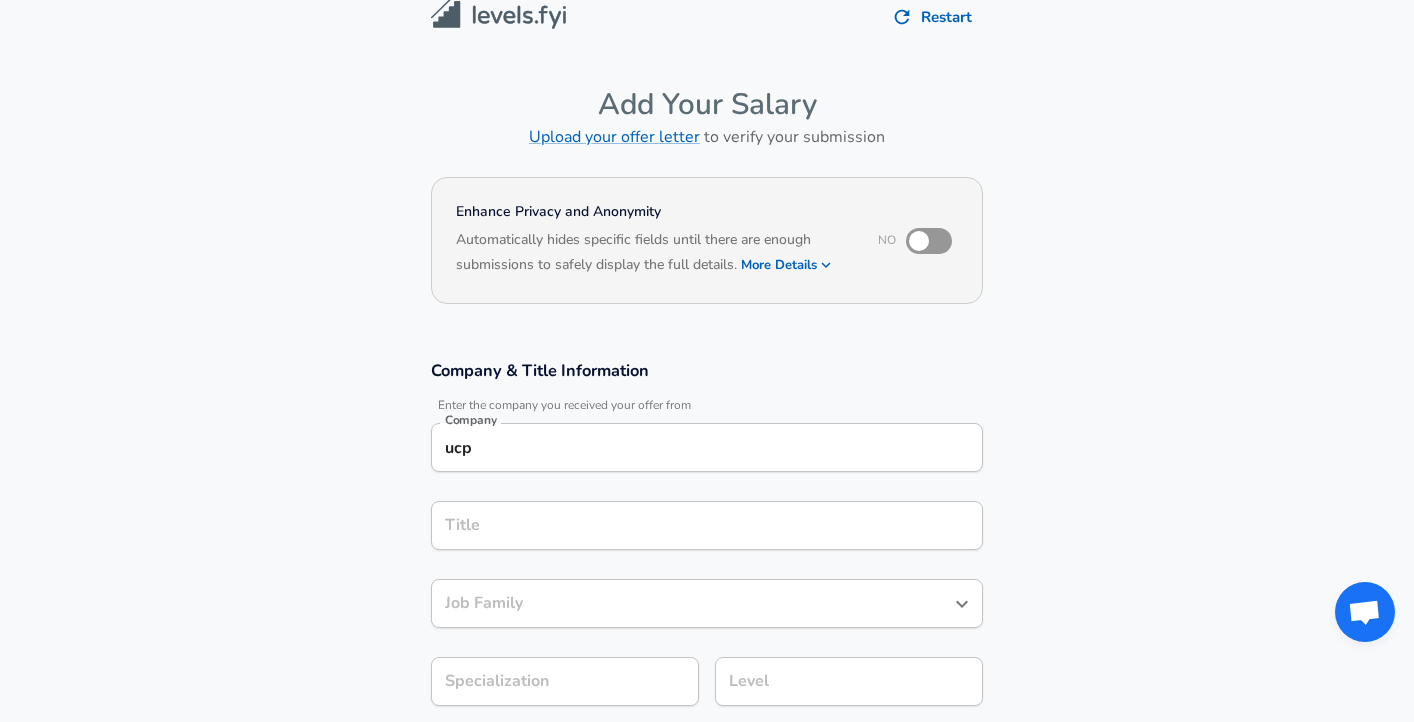 scroll, scrollTop: 60, scrollLeft: 0, axis: vertical 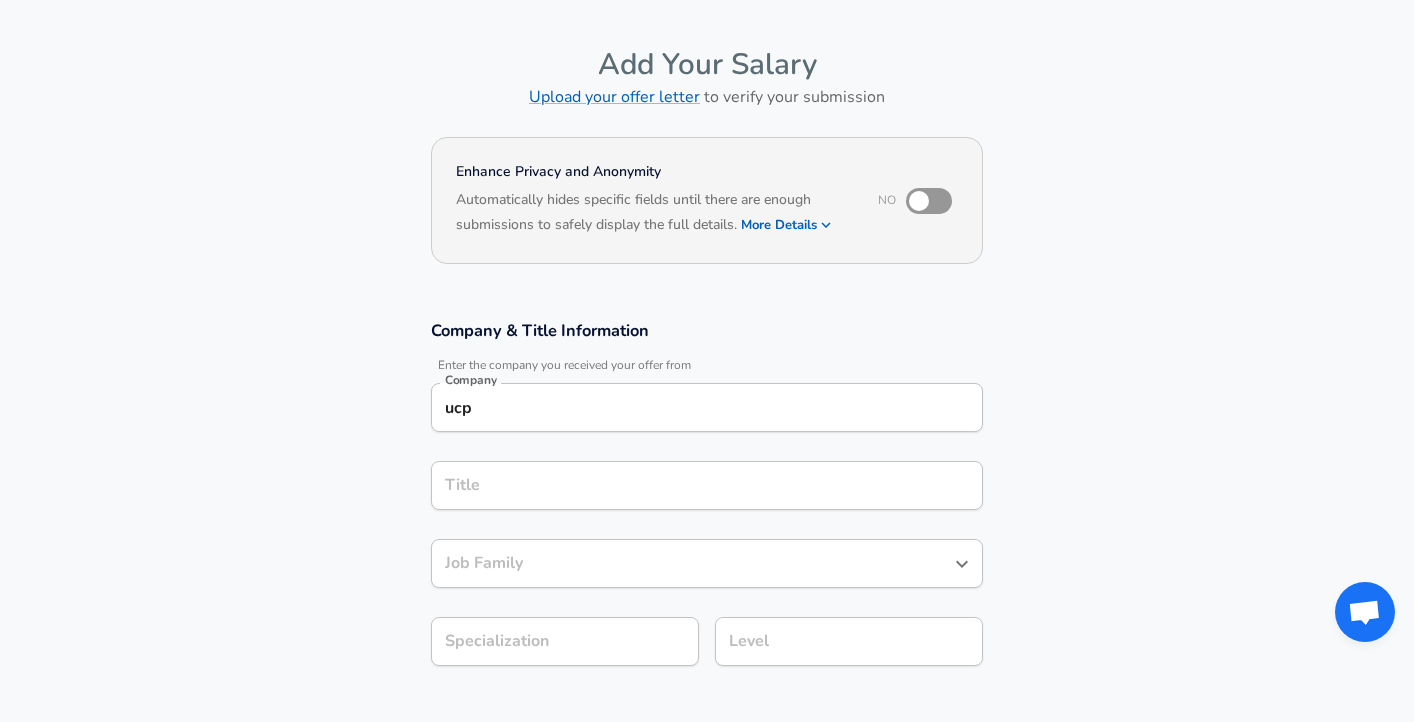 click on "Title" at bounding box center (707, 485) 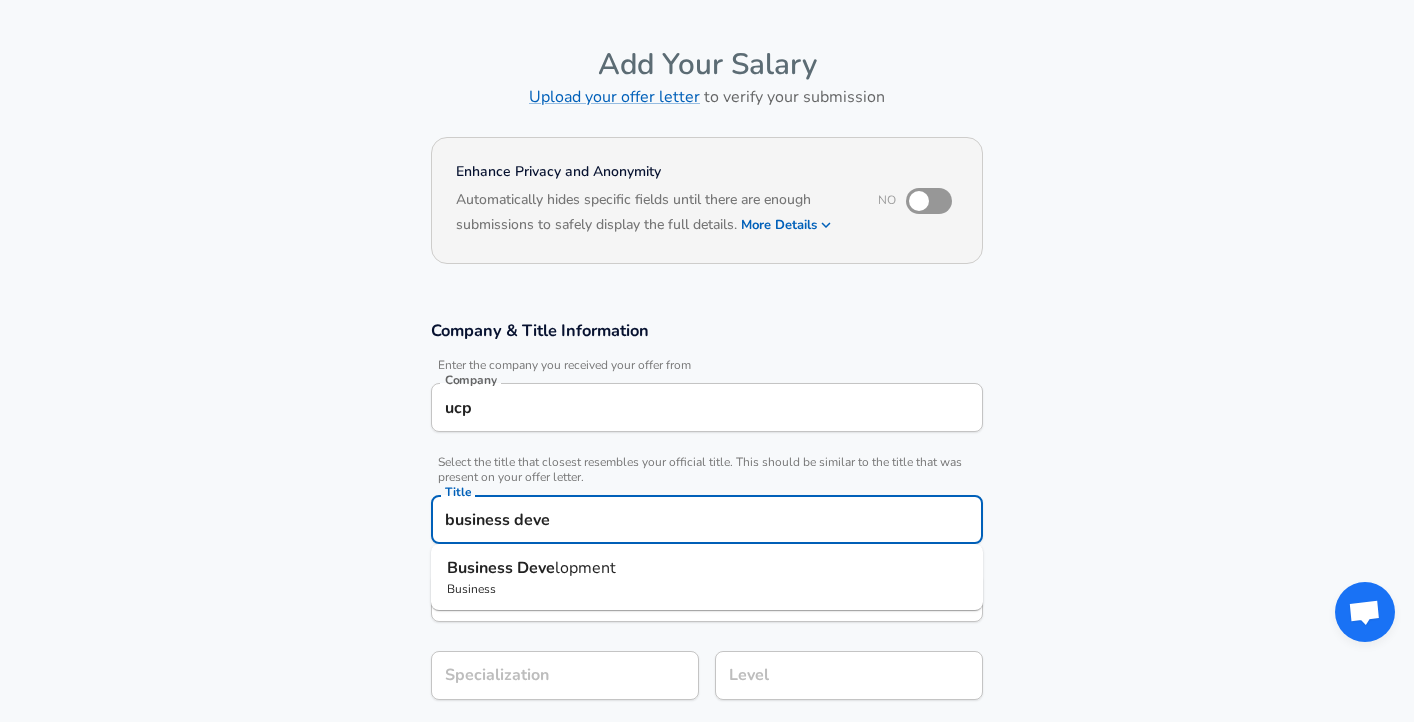 click on "Business     Deve lopment Business" at bounding box center (707, 577) 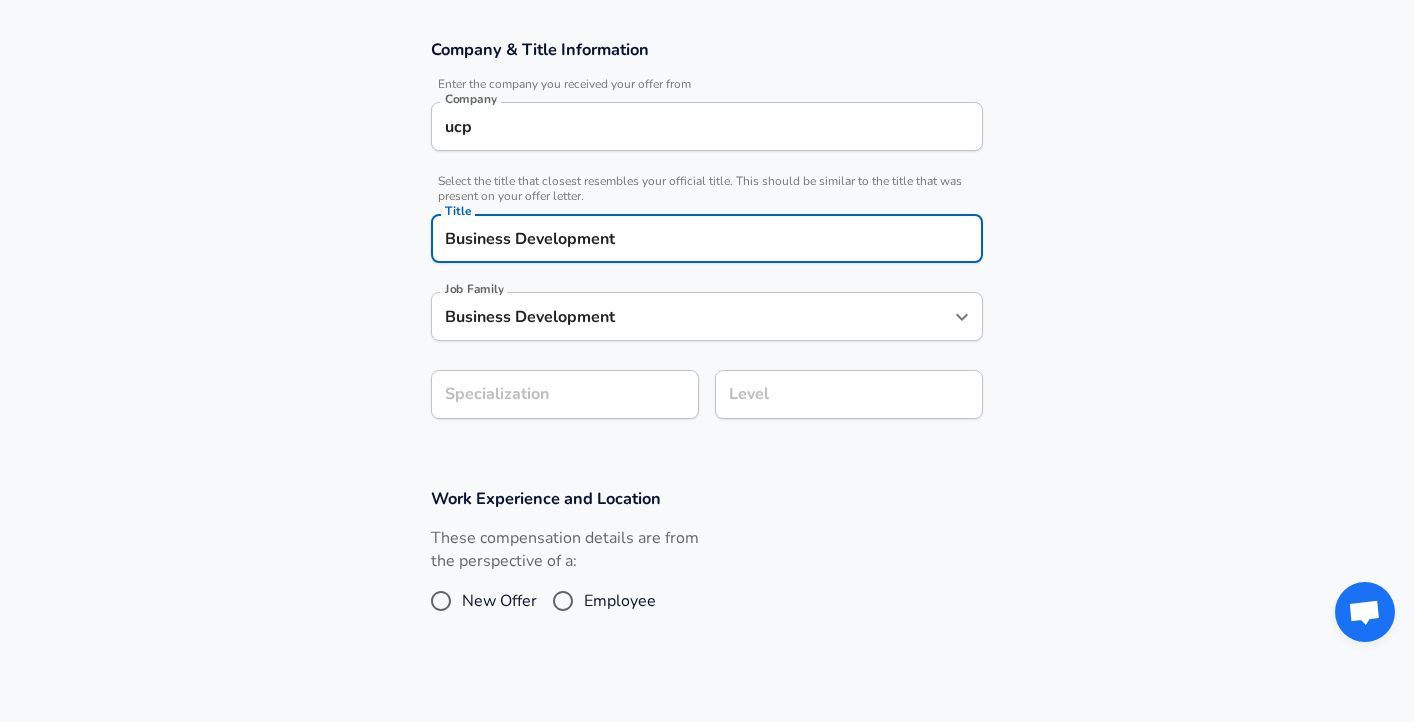scroll, scrollTop: 360, scrollLeft: 0, axis: vertical 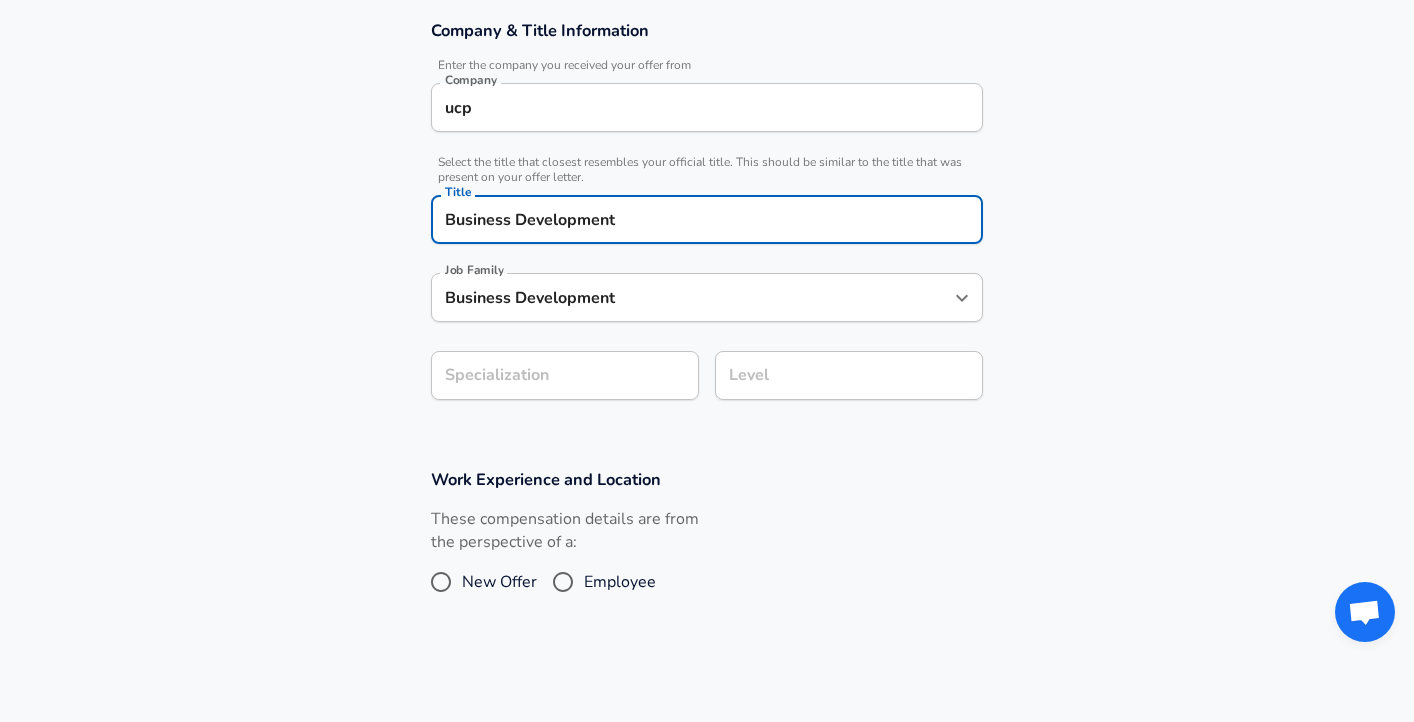 type on "Business Development" 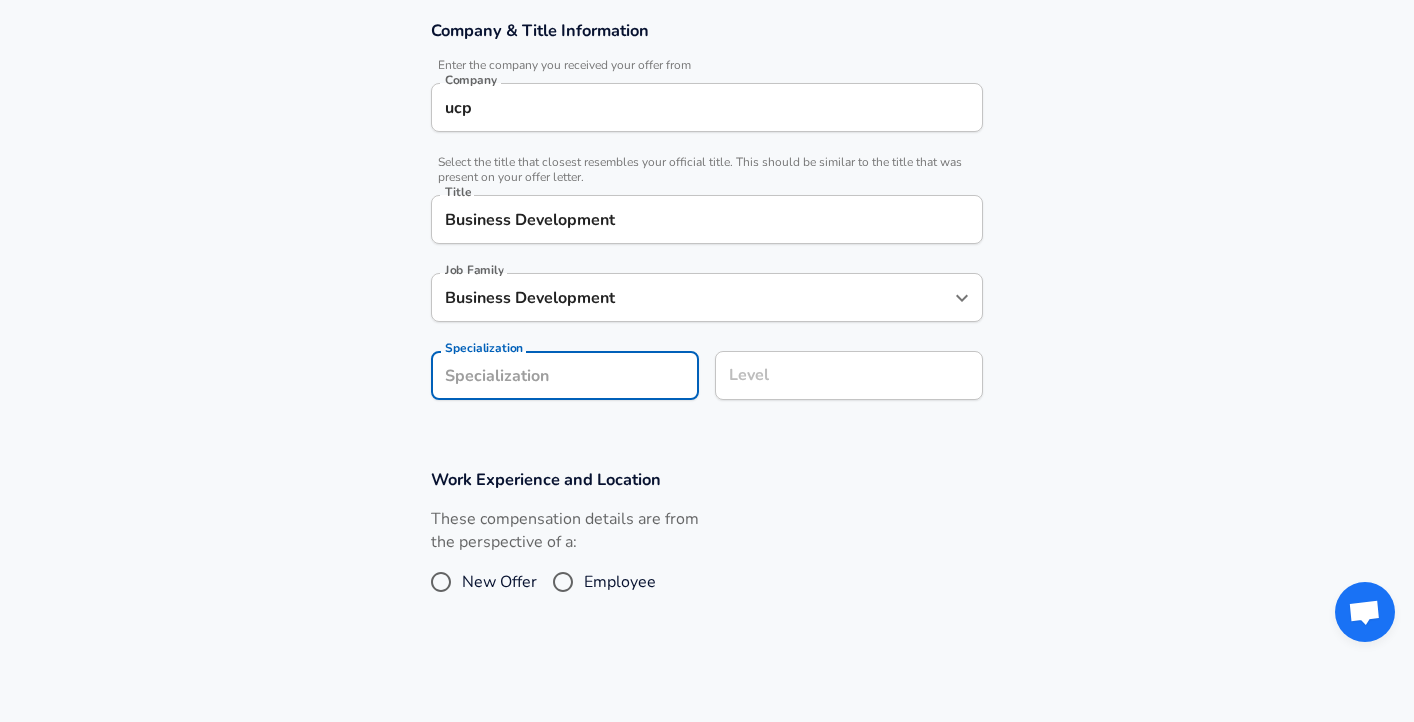 click on "Company & Title Information   Enter the company you received your offer from Company ucp Company   Select the title that closest resembles your official title. This should be similar to the title that was present on your offer letter. Title Business Development Title Job Family Business Development Job Family Specialization Specialization Level Level" at bounding box center [707, 220] 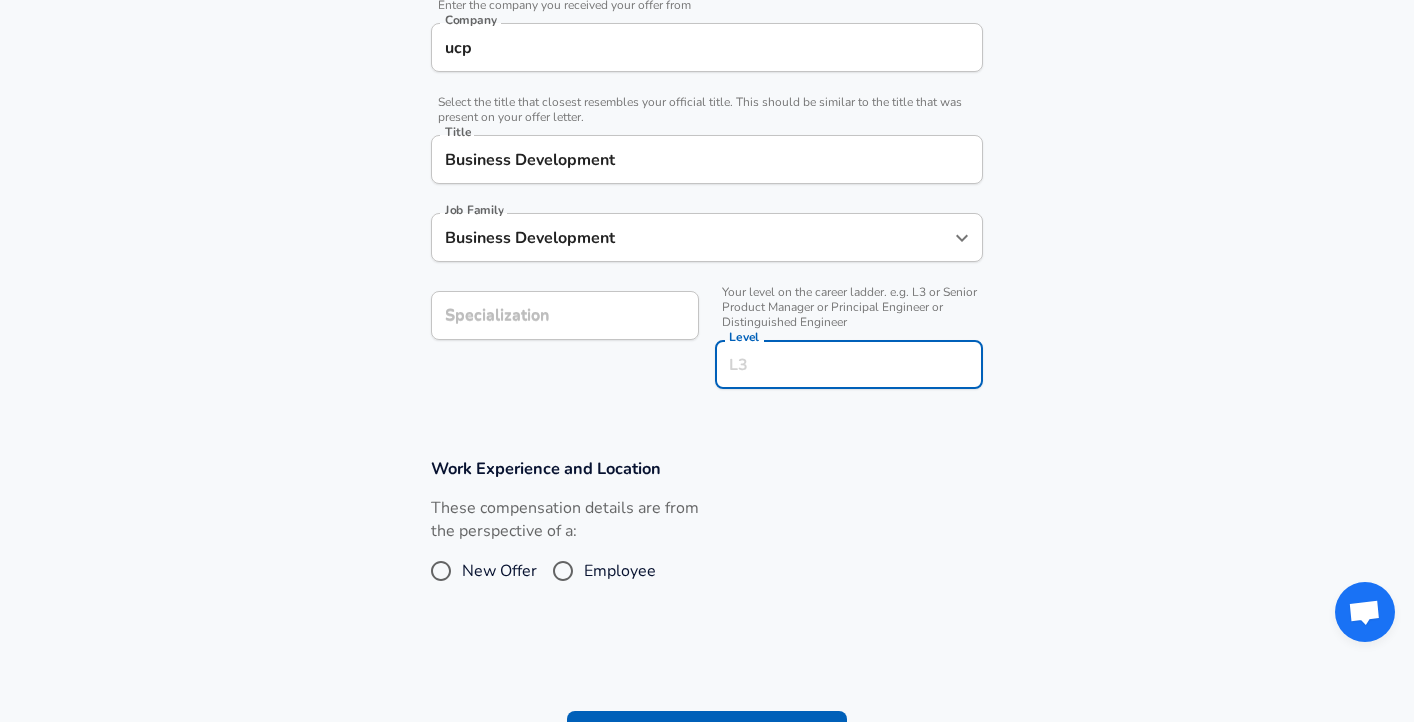 scroll, scrollTop: 460, scrollLeft: 0, axis: vertical 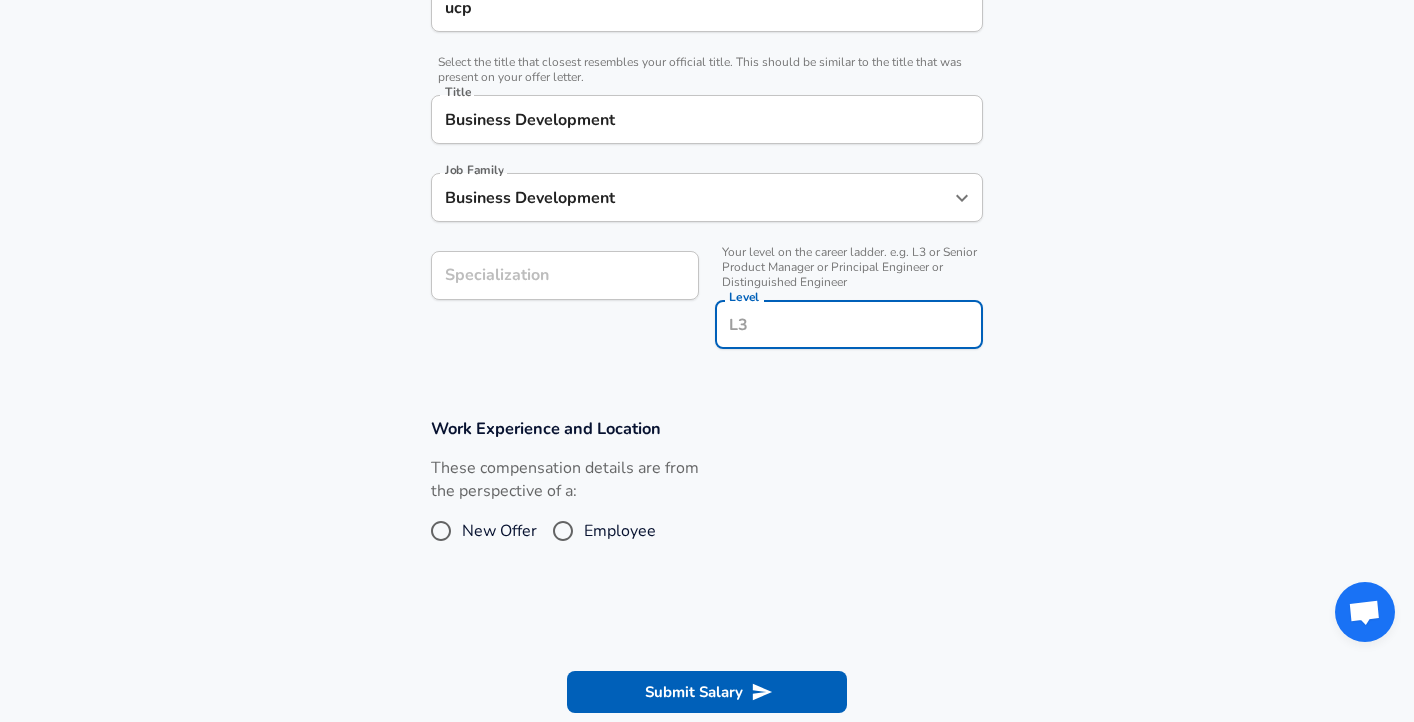 click on "Level" at bounding box center (849, 324) 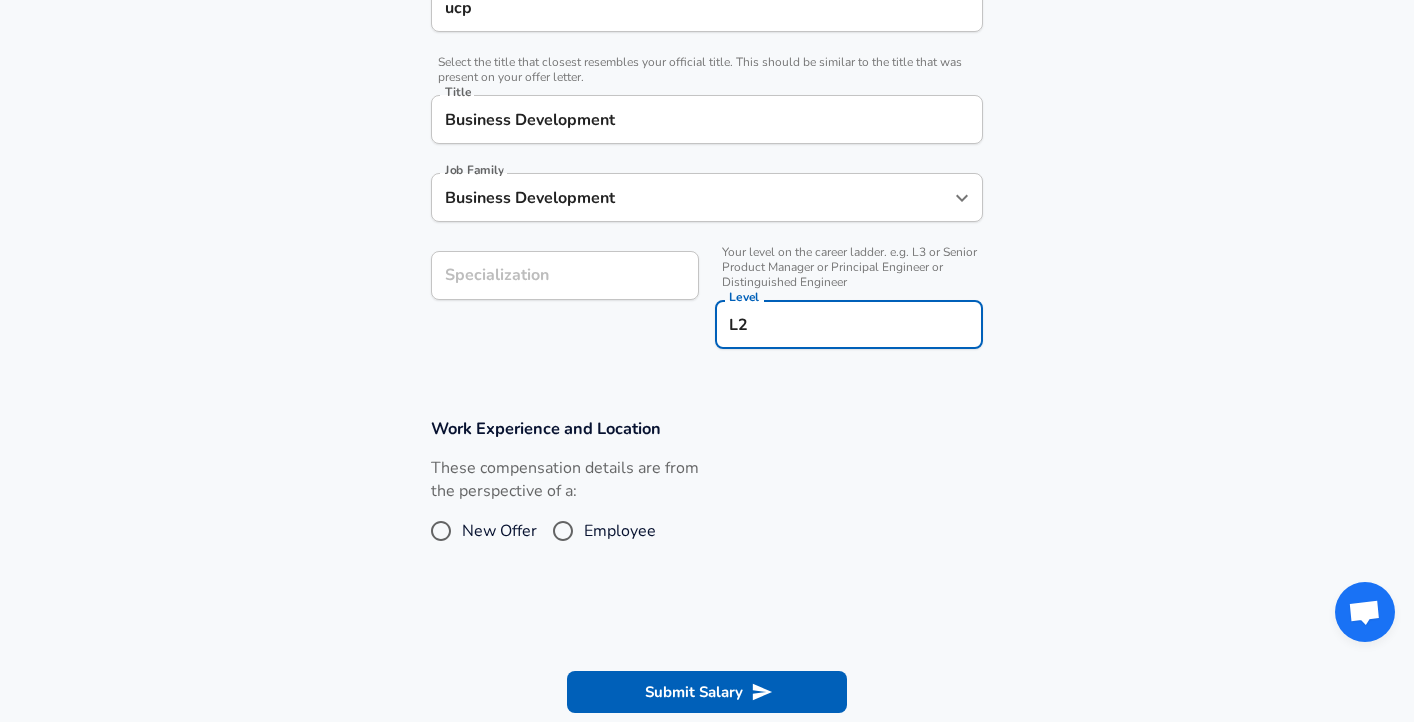 type on "L2" 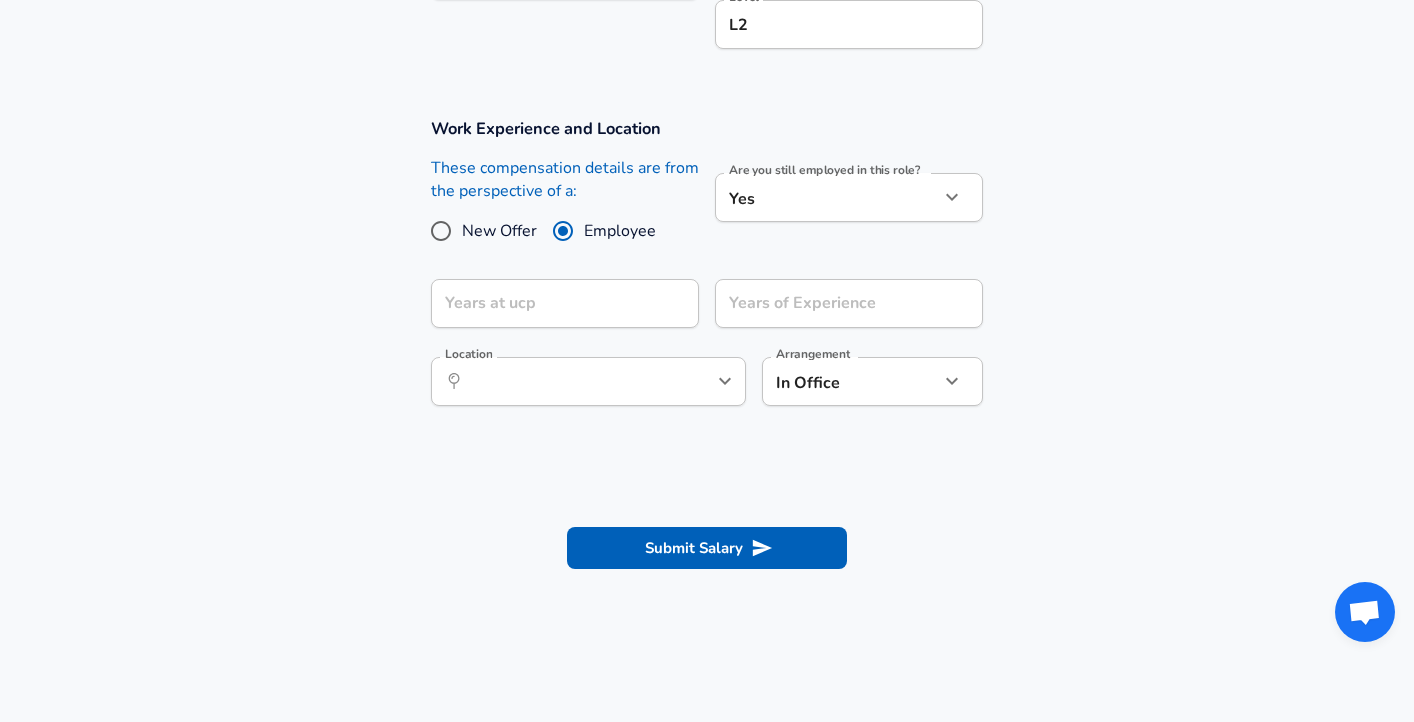 scroll, scrollTop: 560, scrollLeft: 0, axis: vertical 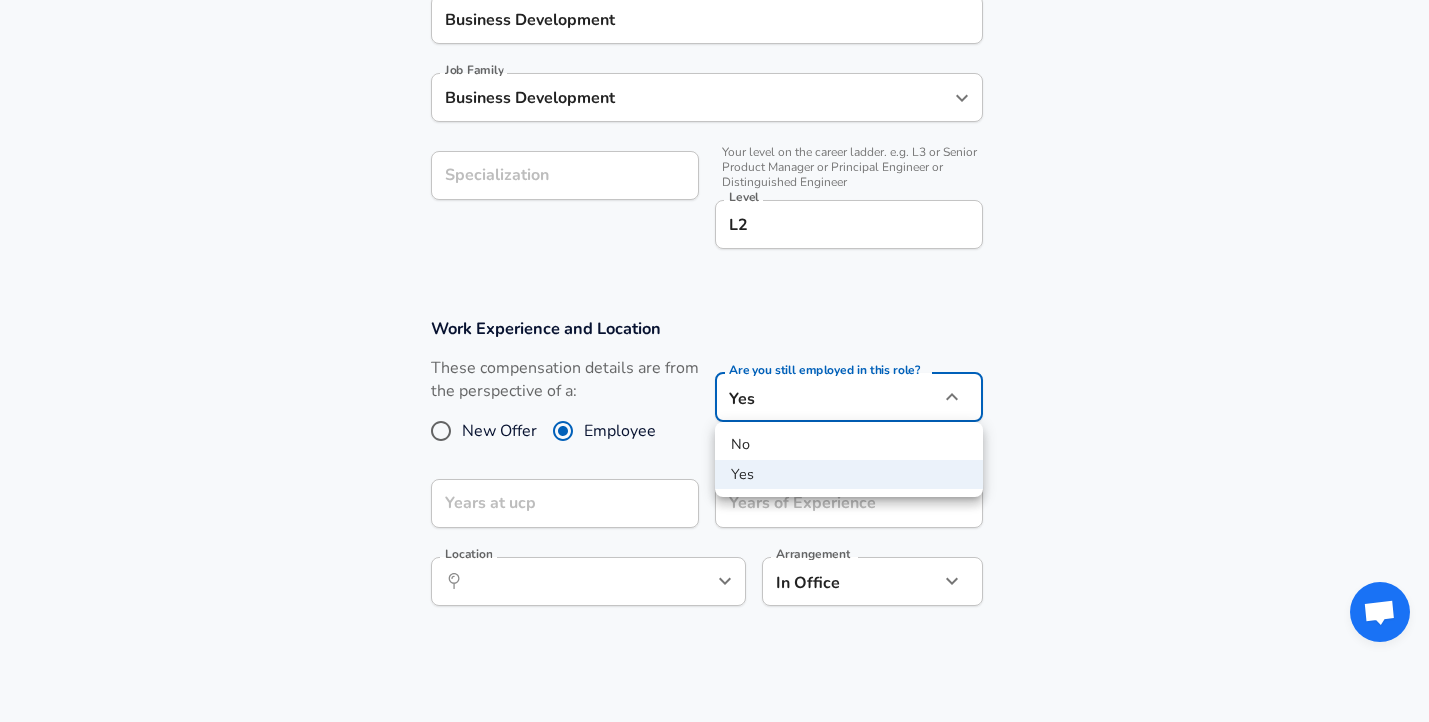 click on "Company & Title Information   Enter the company you received your offer from Company ucp Company   Select the title that closest resembles your official title. This should be similar to the title that was present on your offer letter. Title Business Development Title Job Family Business Development Job Family Specialization Specialization   Your level on the career ladder. e.g. L3 or Senior Product Manager or Principal Engineer or Distinguished Engineer Level L2 Level Work Experience and Location These compensation details are from the perspective of a: New Offer Employee Yes yes" at bounding box center [714, -199] 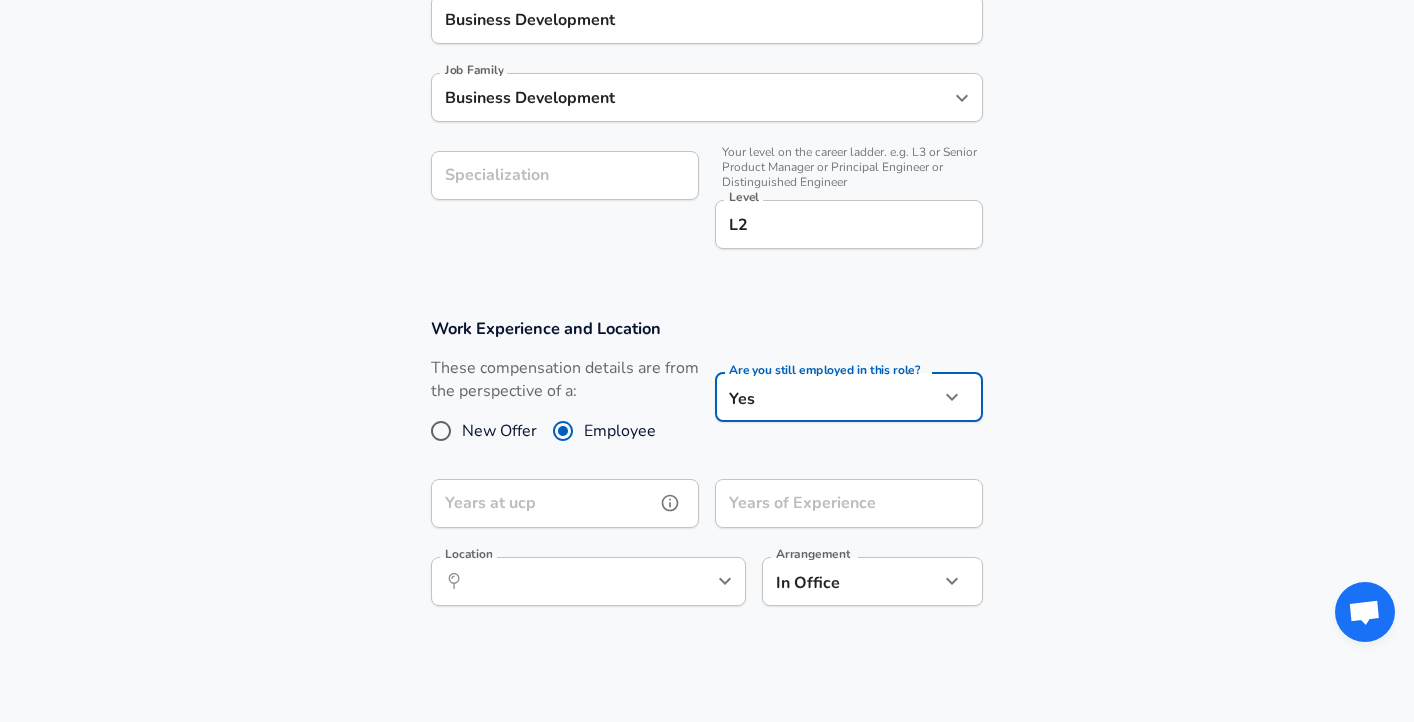 click on "Years at ucp" at bounding box center (543, 503) 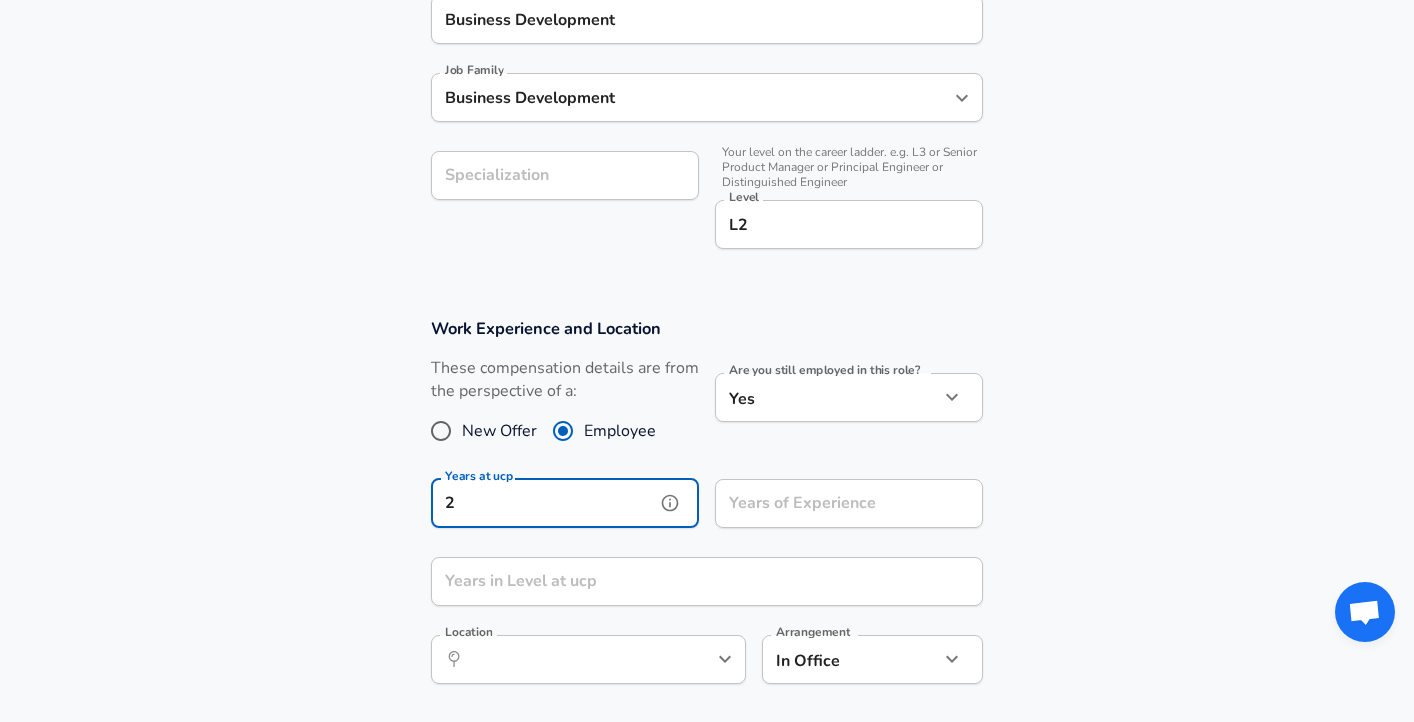 type on "2" 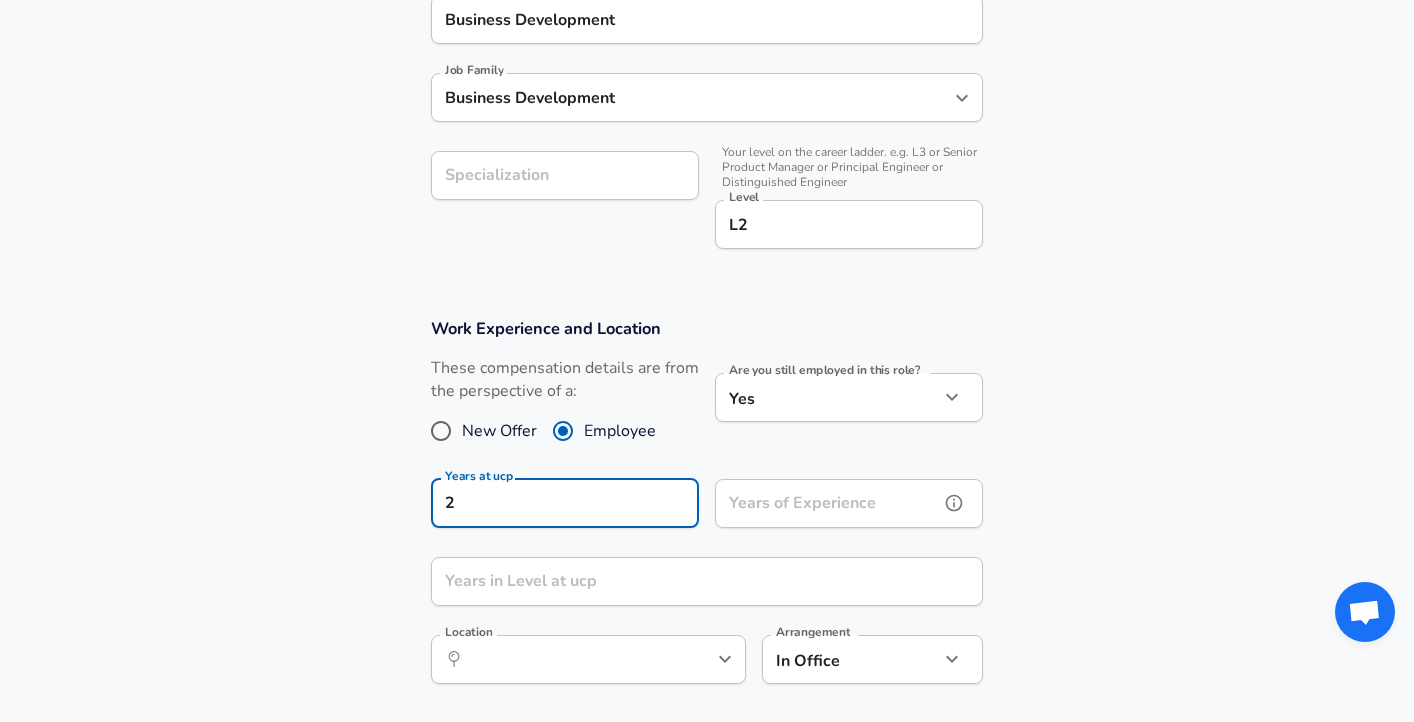 click on "Years of Experience" at bounding box center (827, 503) 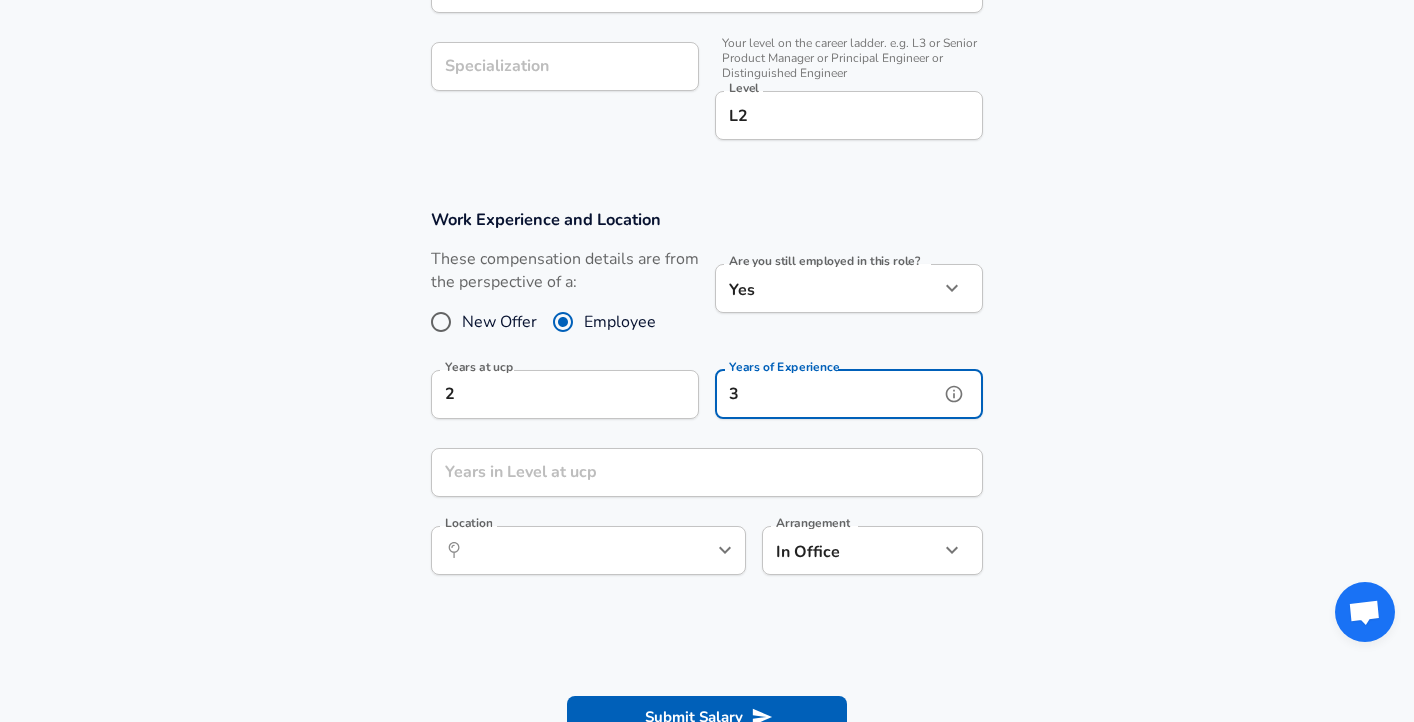 scroll, scrollTop: 760, scrollLeft: 0, axis: vertical 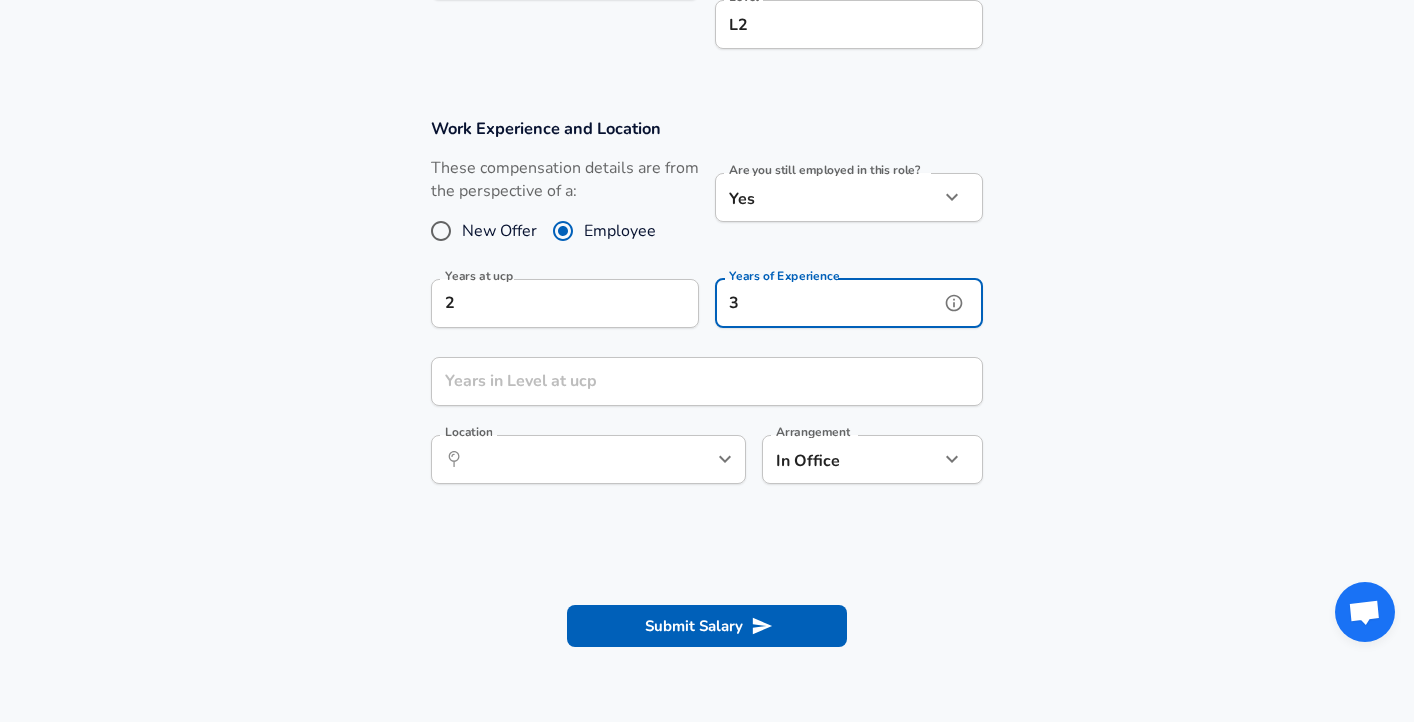 type on "3" 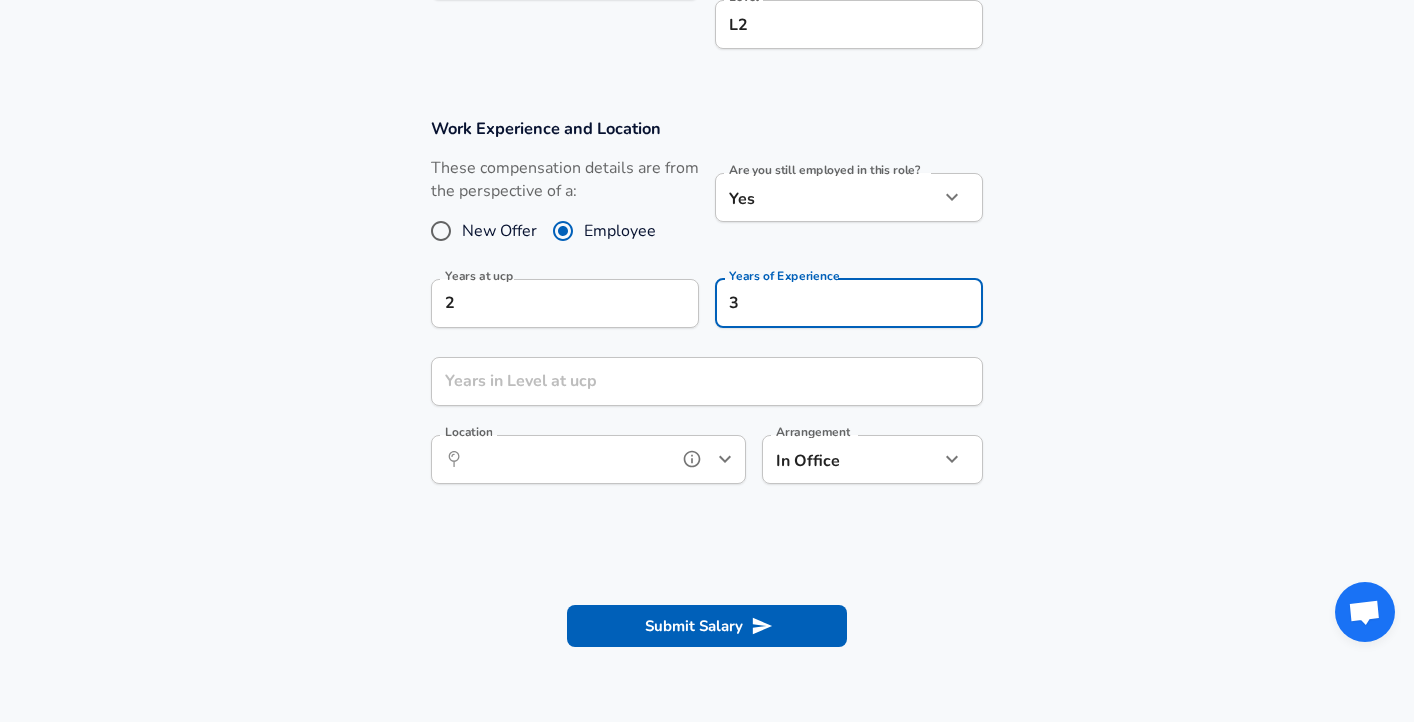 click on "Location" at bounding box center [566, 459] 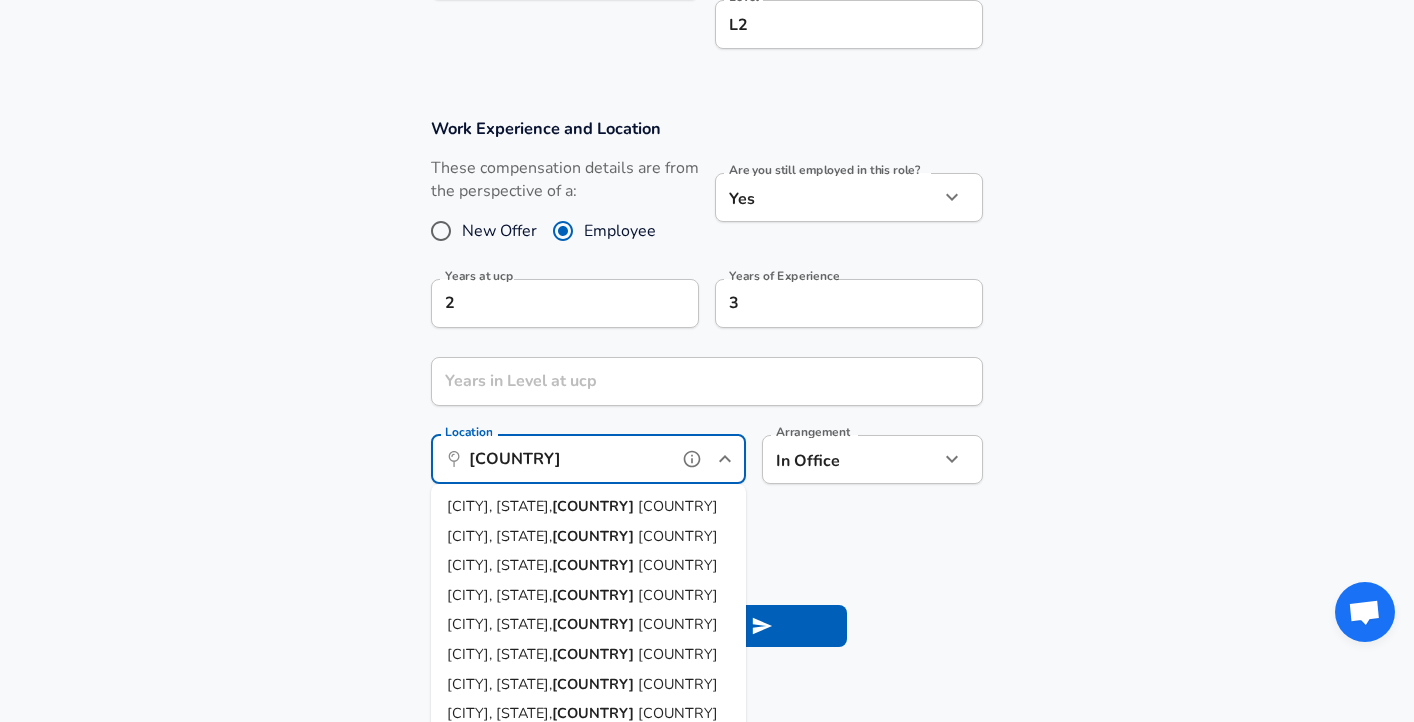 click on "[CITY], [STATE], [COUNTRY]" at bounding box center (588, 537) 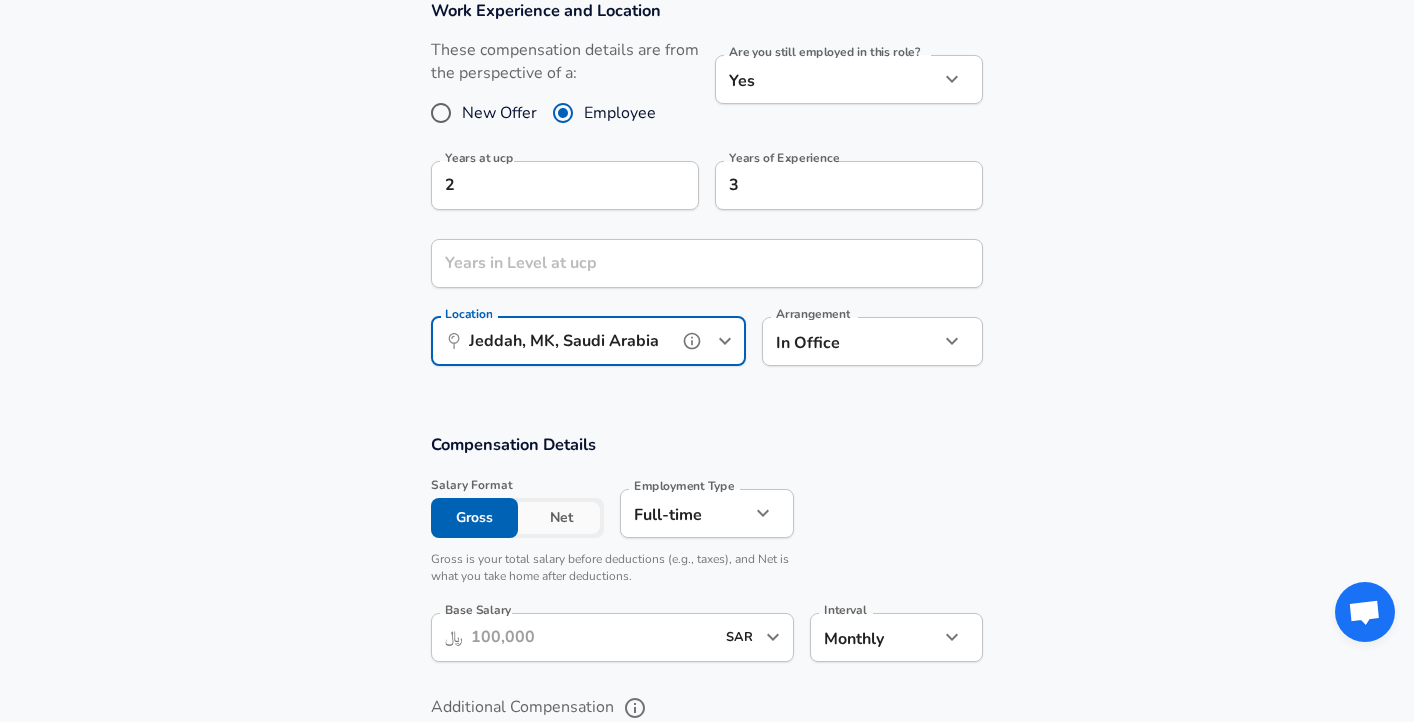 scroll, scrollTop: 1060, scrollLeft: 0, axis: vertical 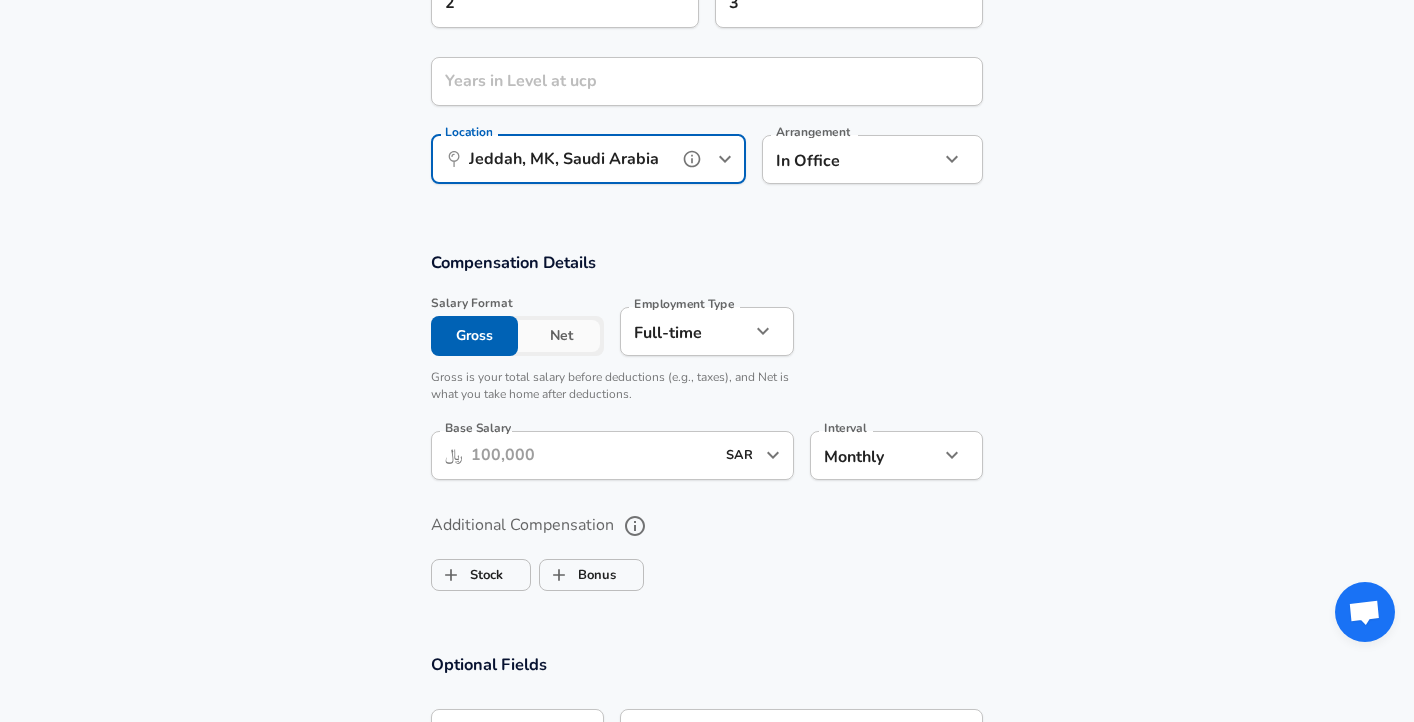 type on "Jeddah, MK, Saudi Arabia" 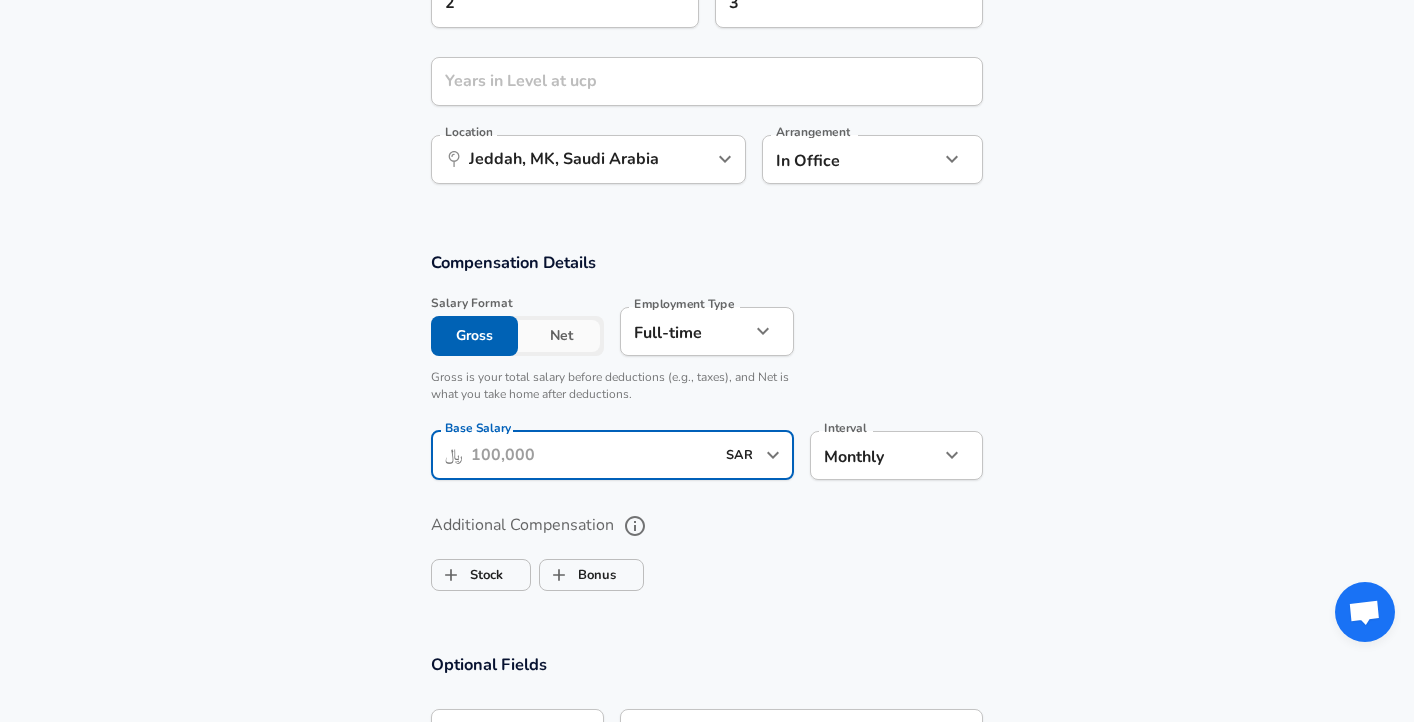 click on "Base Salary" at bounding box center [592, 455] 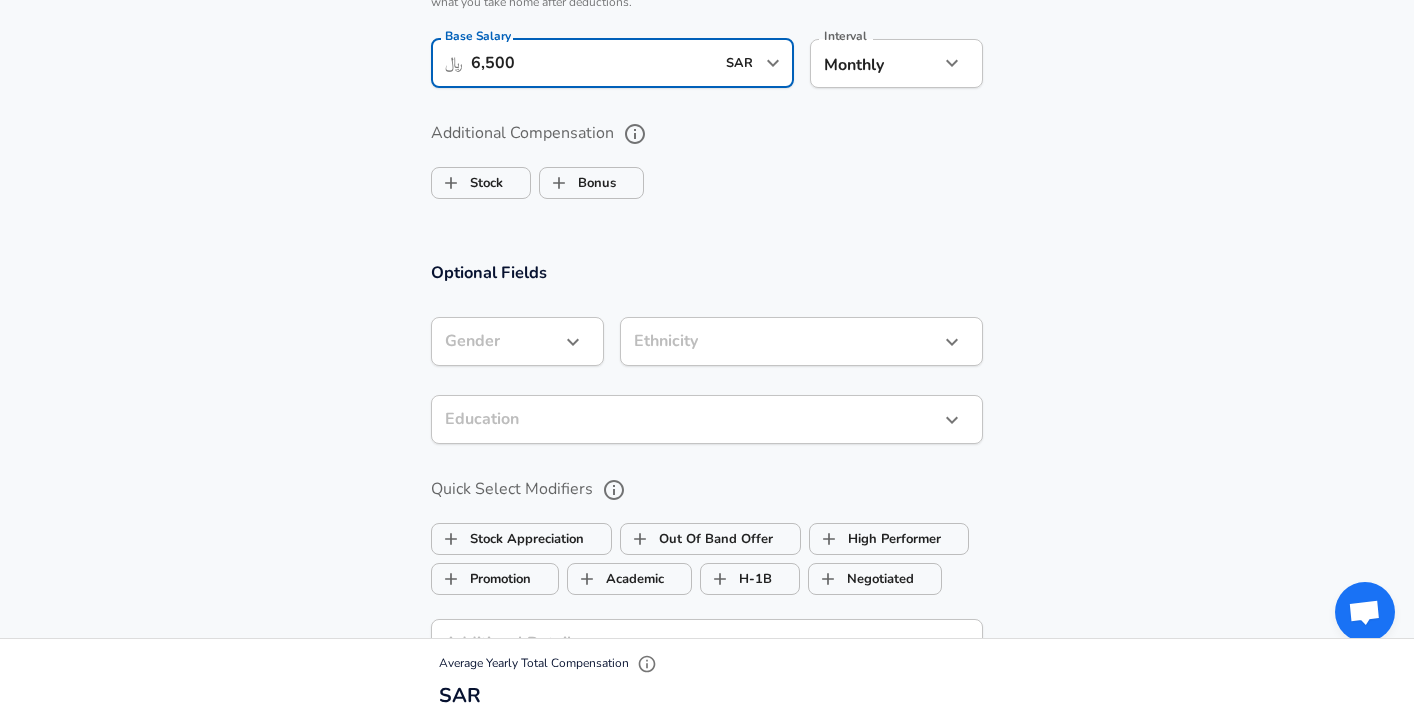 scroll, scrollTop: 1460, scrollLeft: 0, axis: vertical 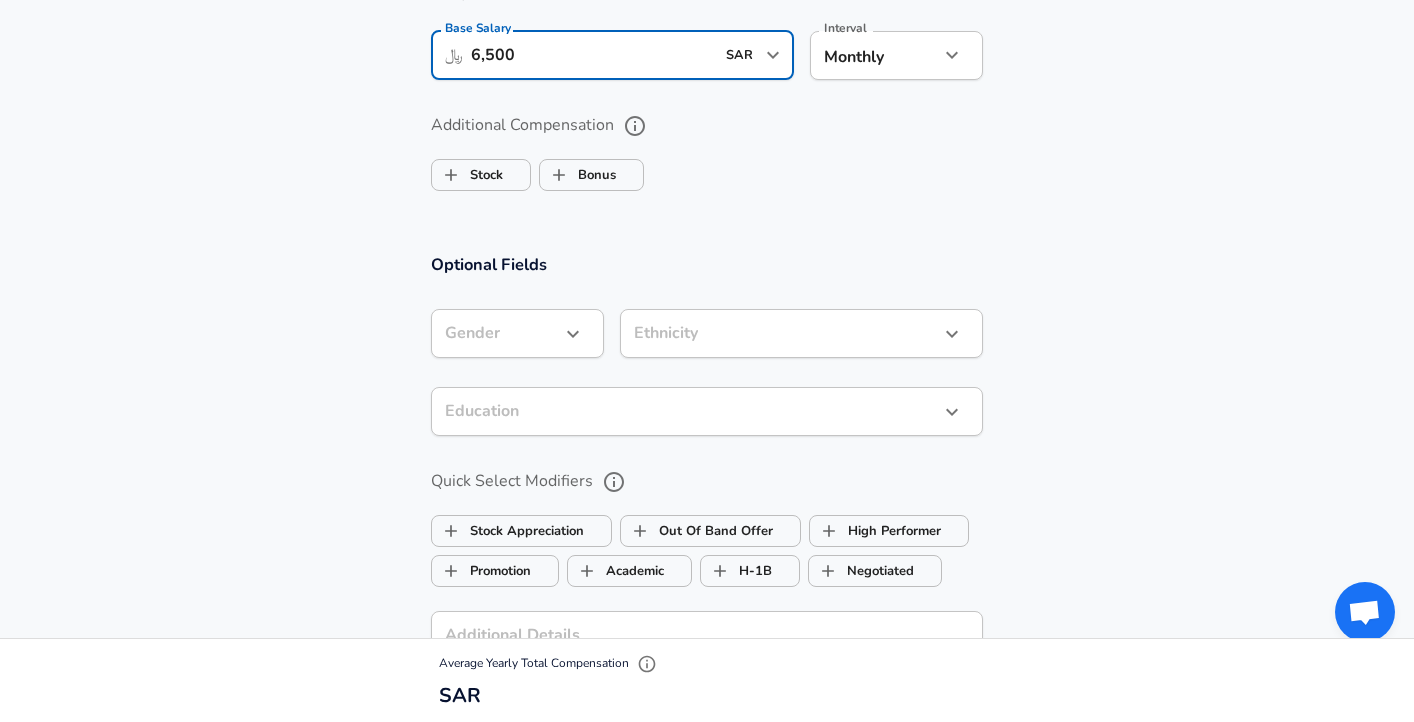 type on "6,500" 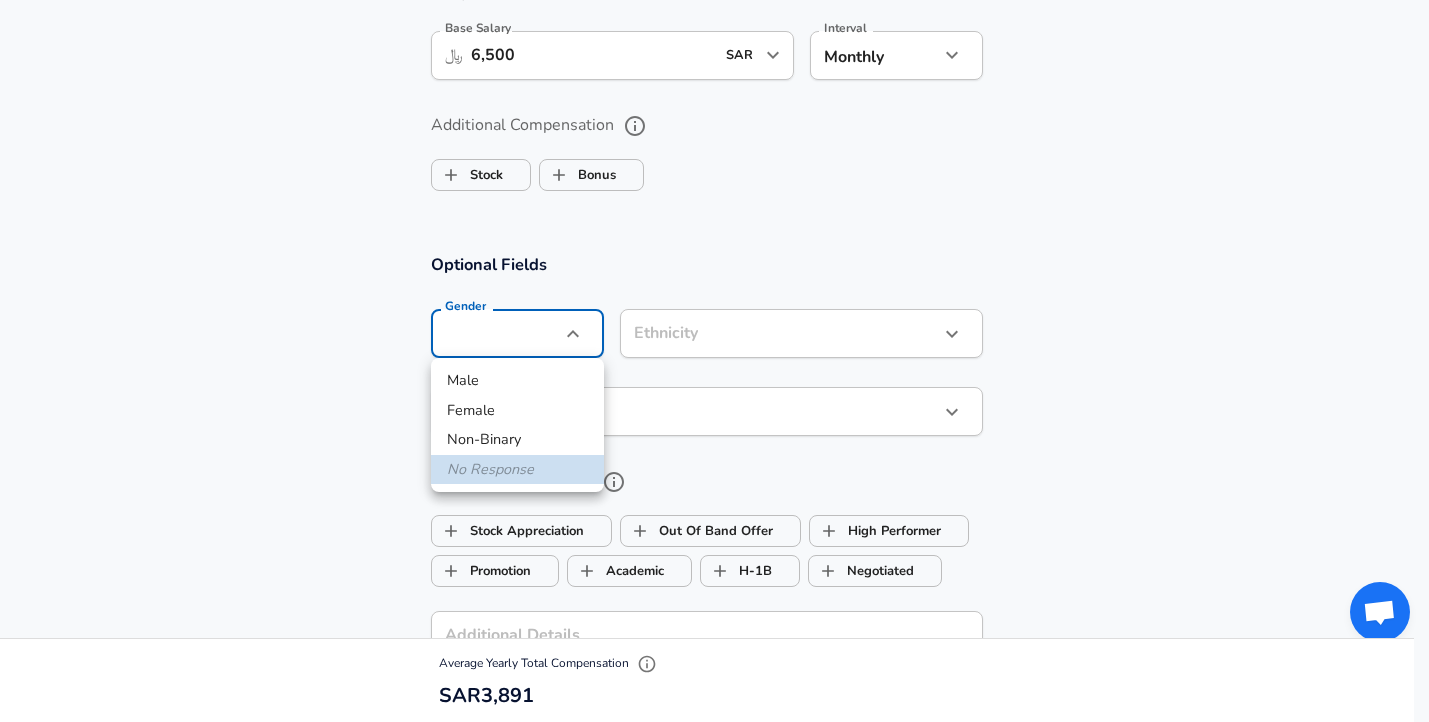click on "Company & Title Information   Enter the company you received your offer from Company ucp Company   Select the title that closest resembles your official title. This should be similar to the title that was present on your offer letter. Title Business Development Title Job Family Business Development Job Family Specialization Specialization   Your level on the career ladder. e.g. L3 or Senior Product Manager or Principal Engineer or Distinguished Engineer Level L2 Level Work Experience and Location These compensation details are from the perspective of a: New Offer Employee Yes yes" at bounding box center (714, -1099) 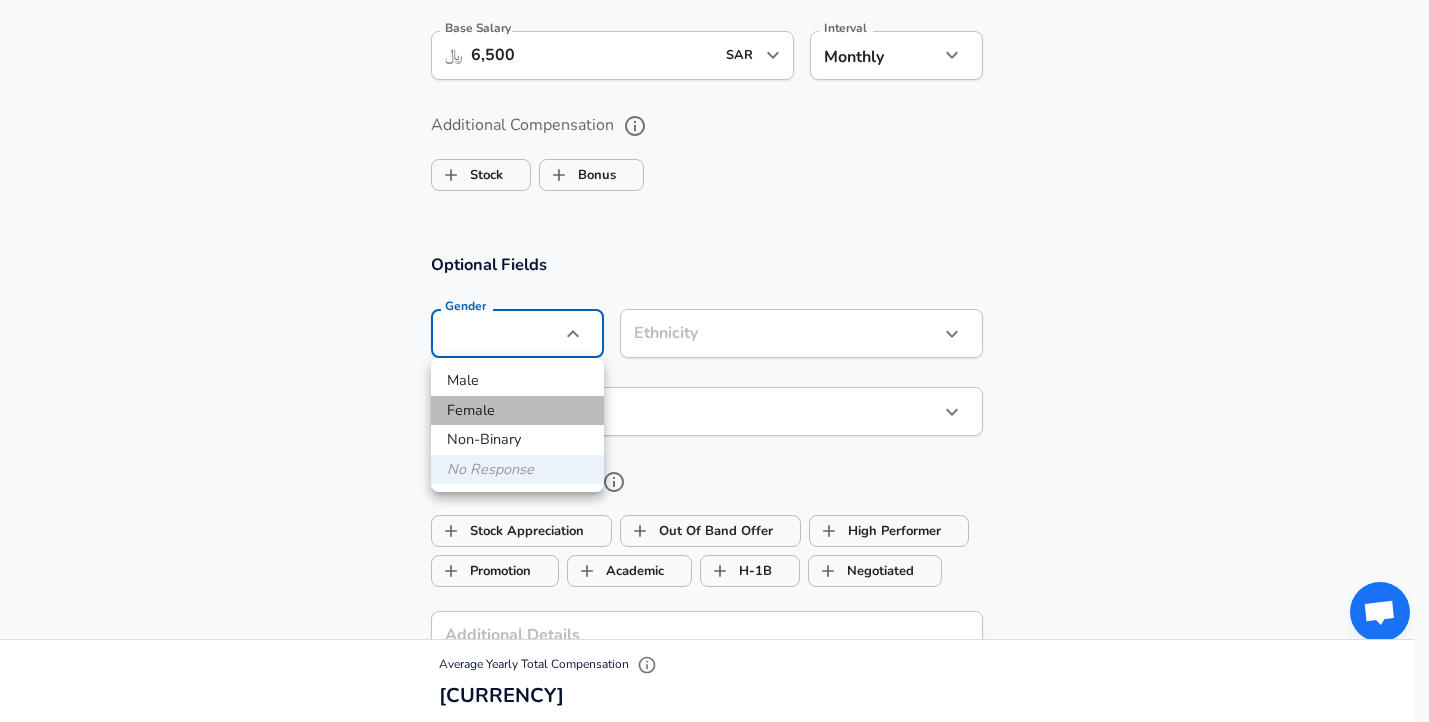 click on "Female" at bounding box center (517, 411) 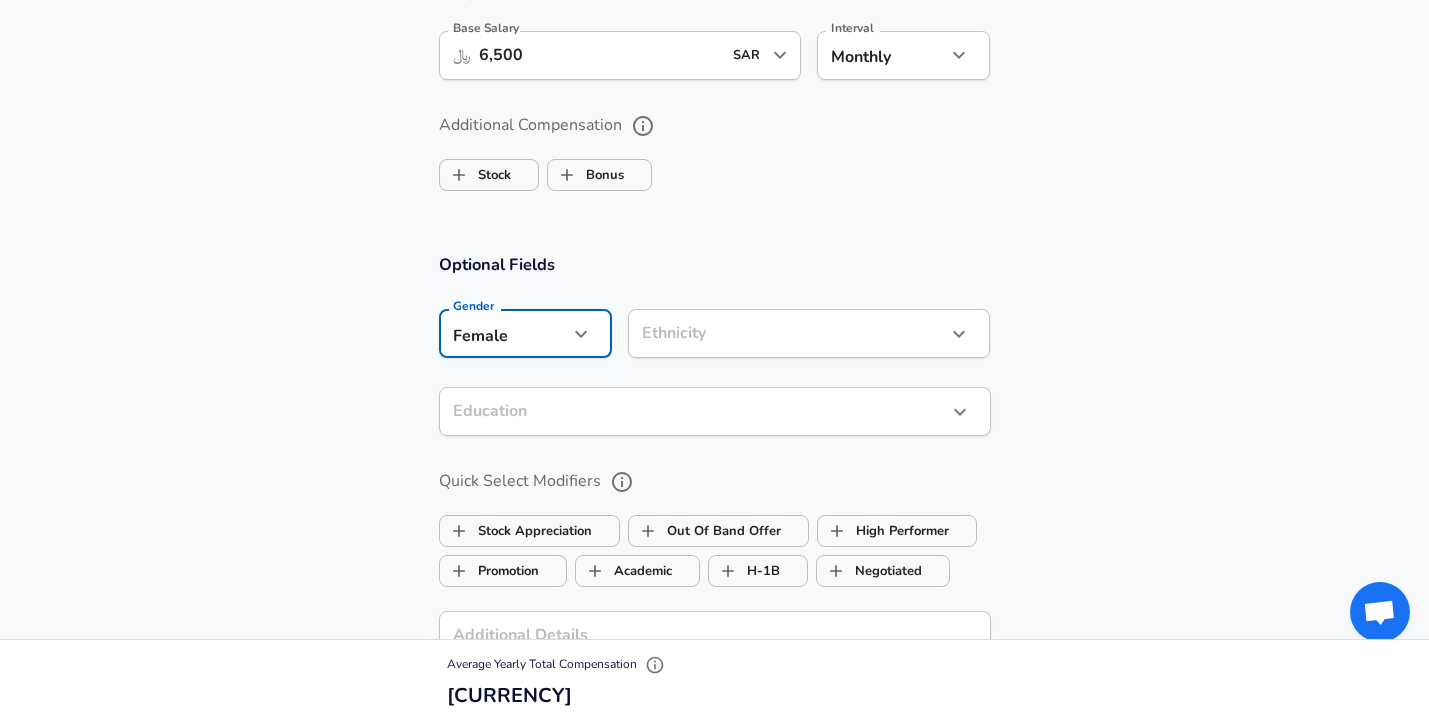 click on "Company & Title Information   Enter the company you received your offer from Company ucp Company   Select the title that closest resembles your official title. This should be similar to the title that was present on your offer letter. Title Business Development Title Job Family Business Development Job Family Specialization Specialization   Your level on the career ladder. e.g. L3 or Senior Product Manager or Principal Engineer or Distinguished Engineer Level L2 Level Work Experience and Location These compensation details are from the perspective of a: New Offer Employee Yes yes" at bounding box center [714, -1099] 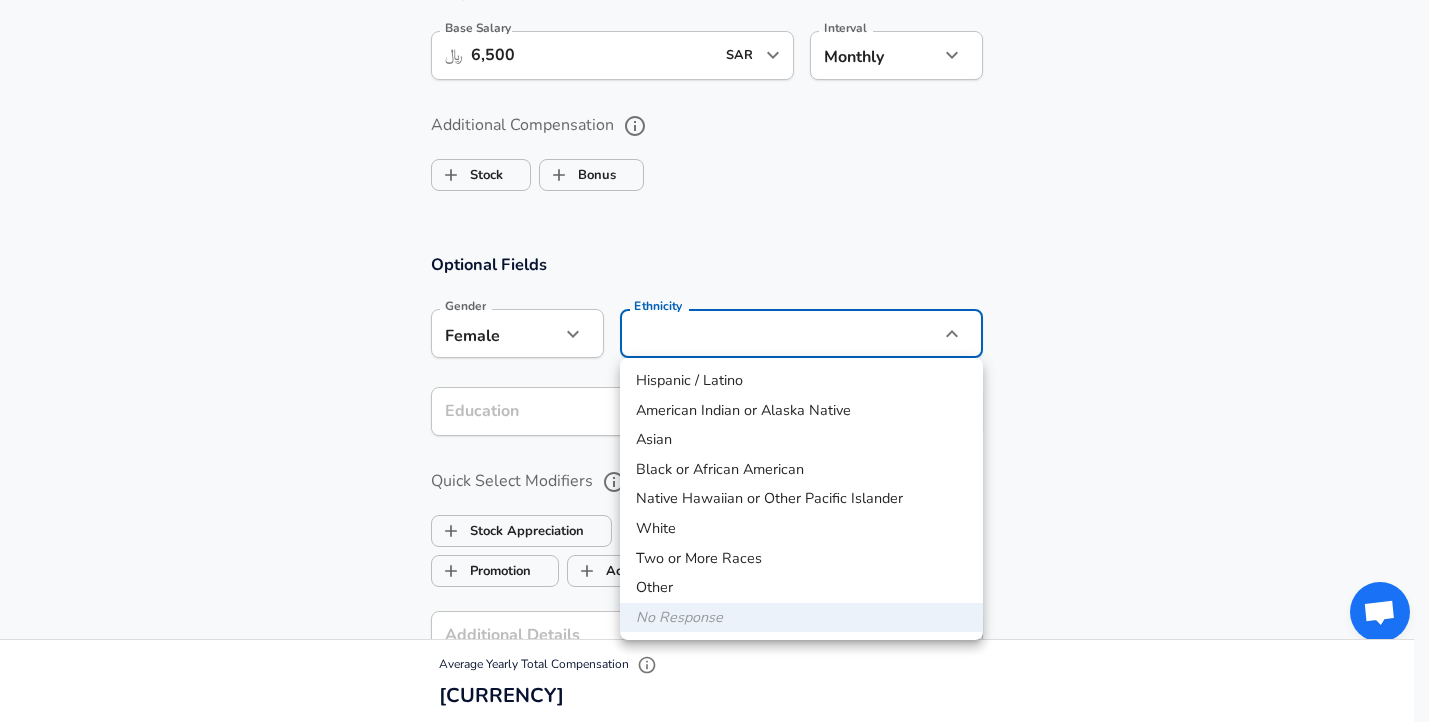 click at bounding box center (714, 361) 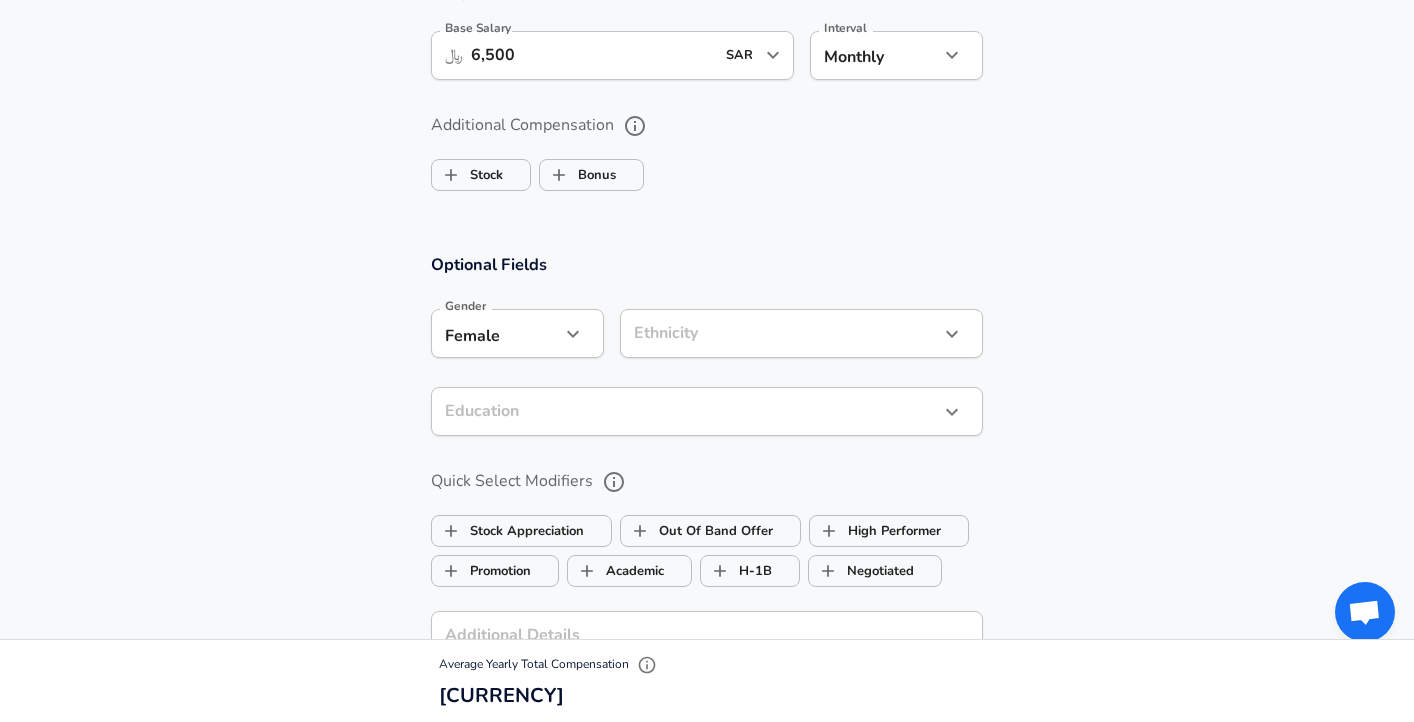 click on "​ Education" at bounding box center (707, 411) 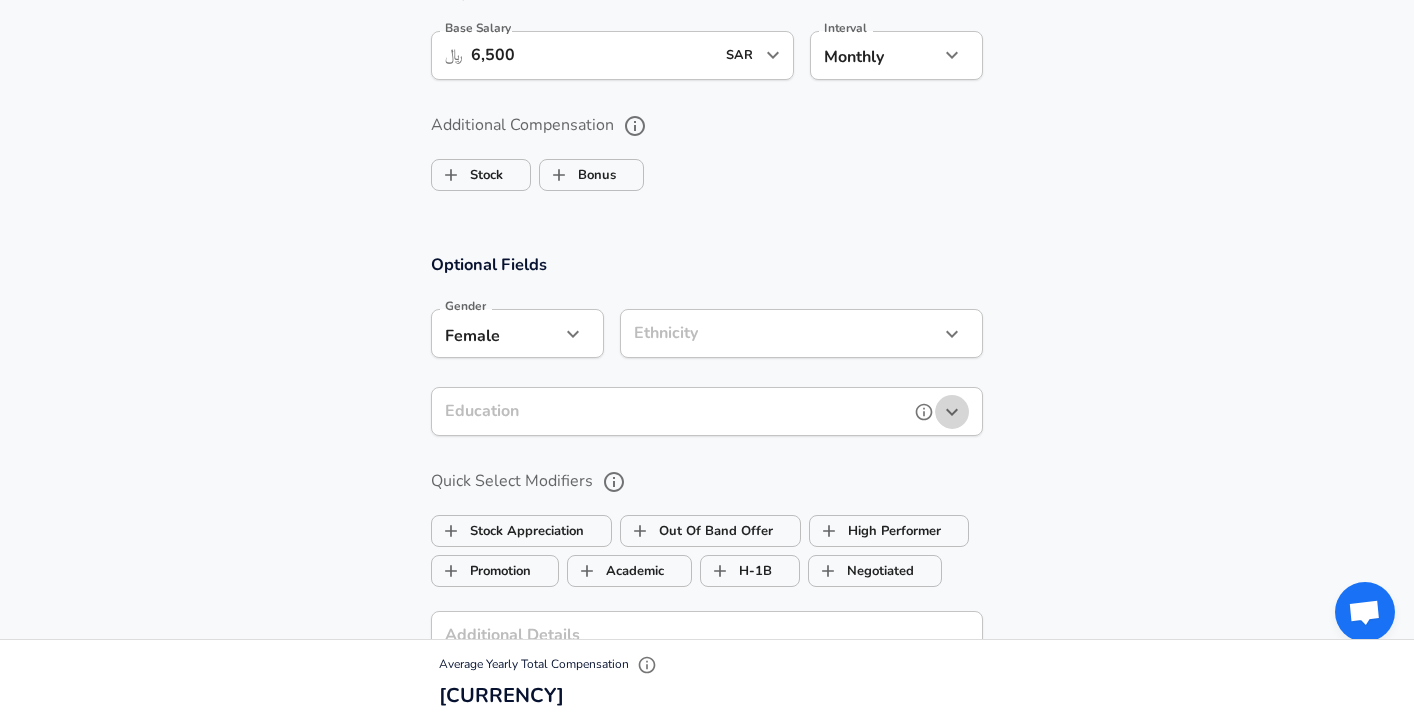 click 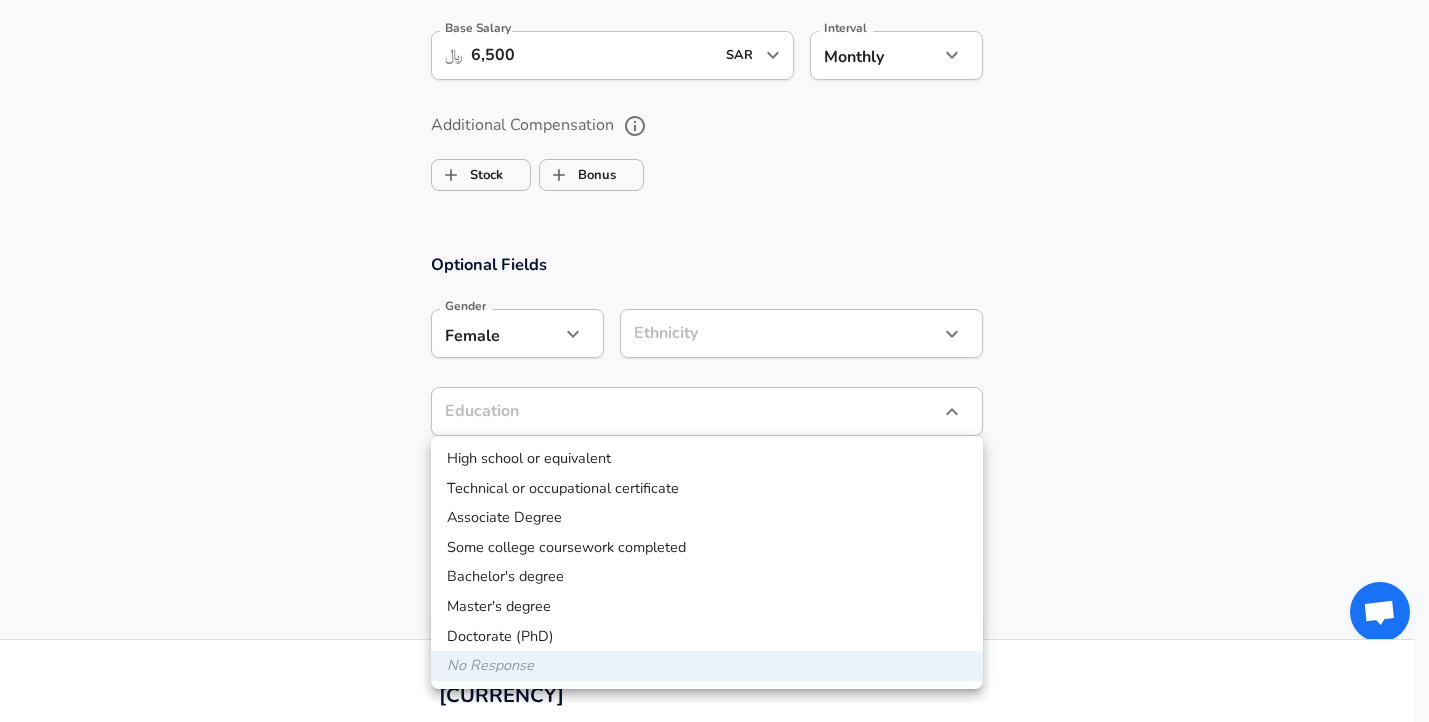 click on "Bachelor's degree" at bounding box center [707, 577] 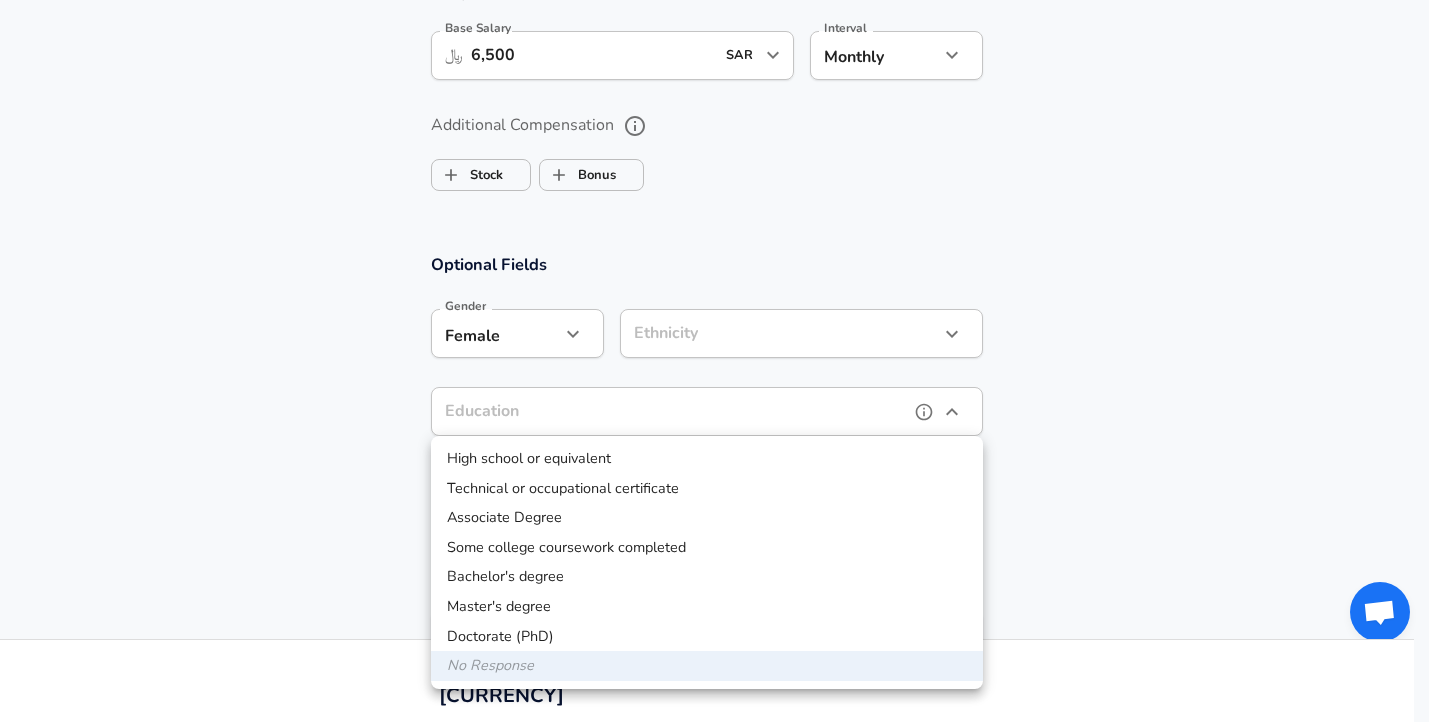 type on "Bachelors degree" 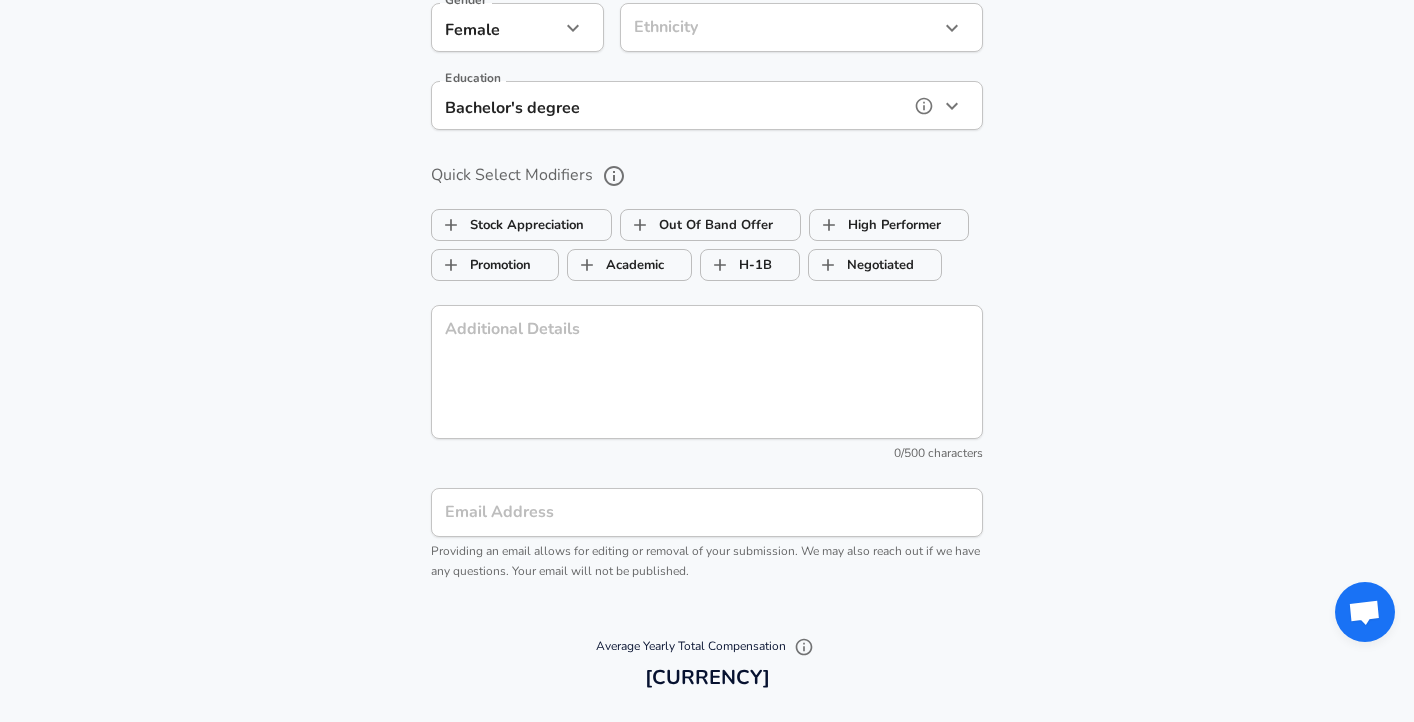 scroll, scrollTop: 2260, scrollLeft: 0, axis: vertical 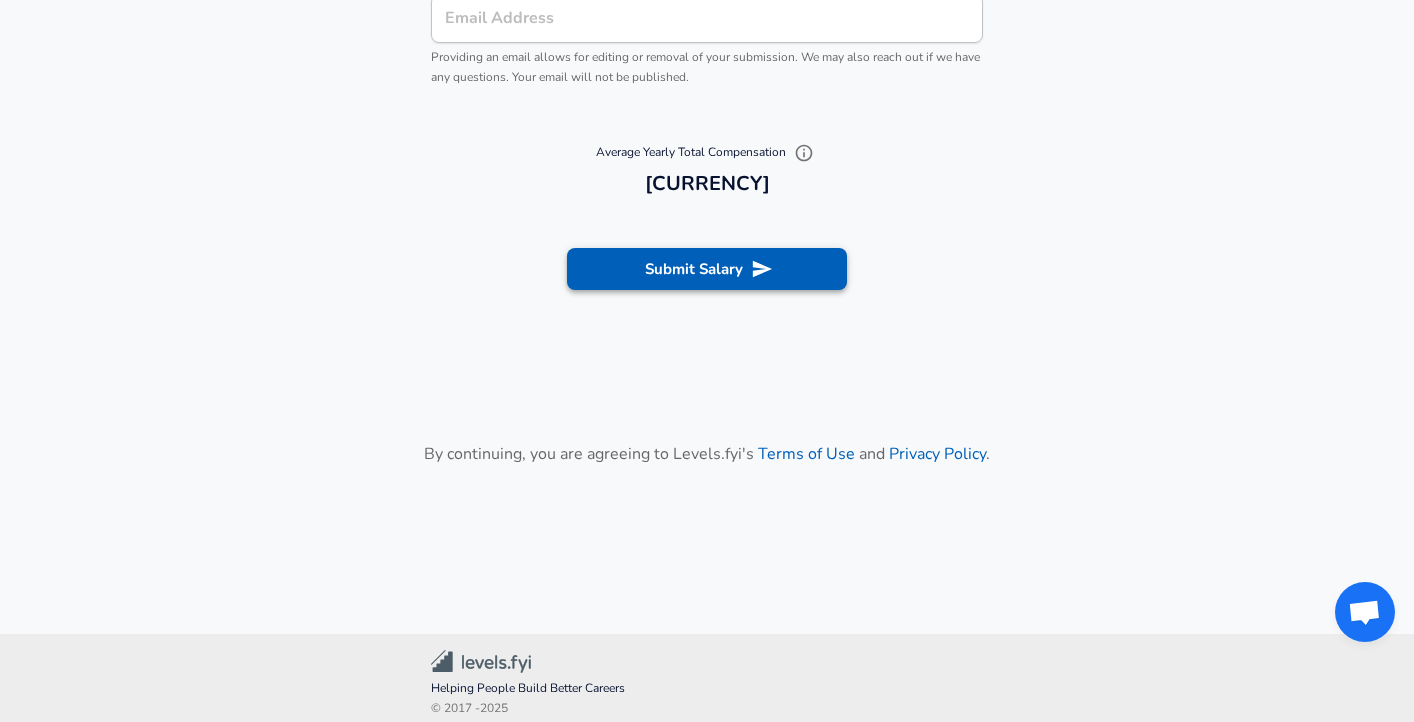 click on "Submit Salary" at bounding box center [707, 269] 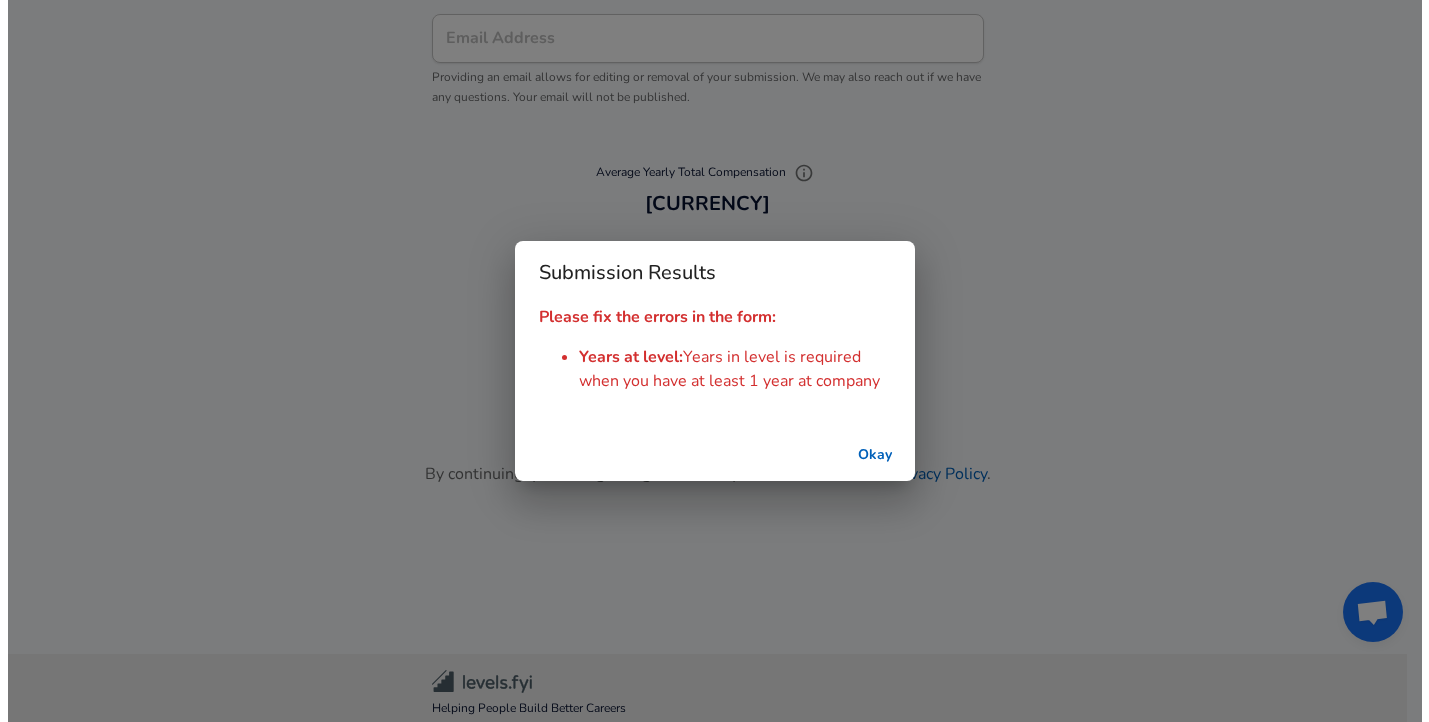 scroll, scrollTop: 2280, scrollLeft: 0, axis: vertical 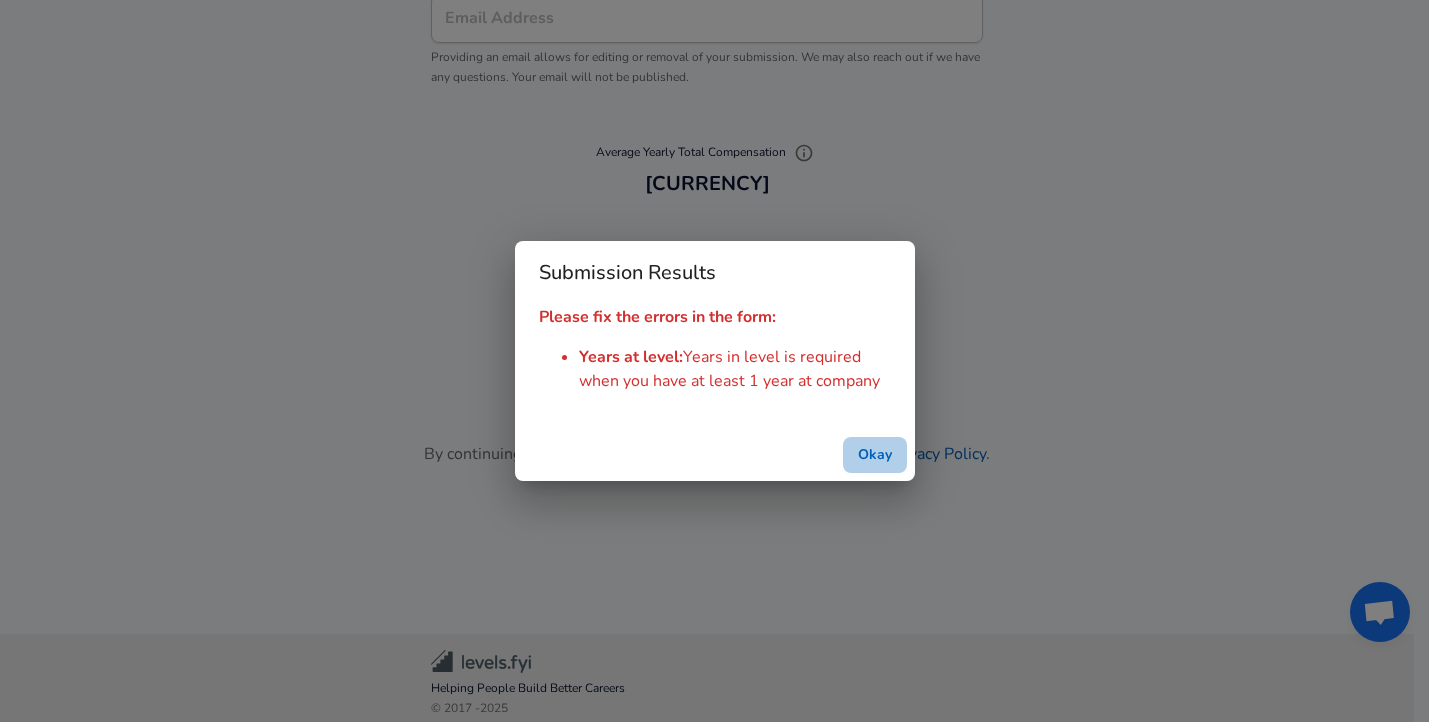 click on "Okay" at bounding box center [875, 455] 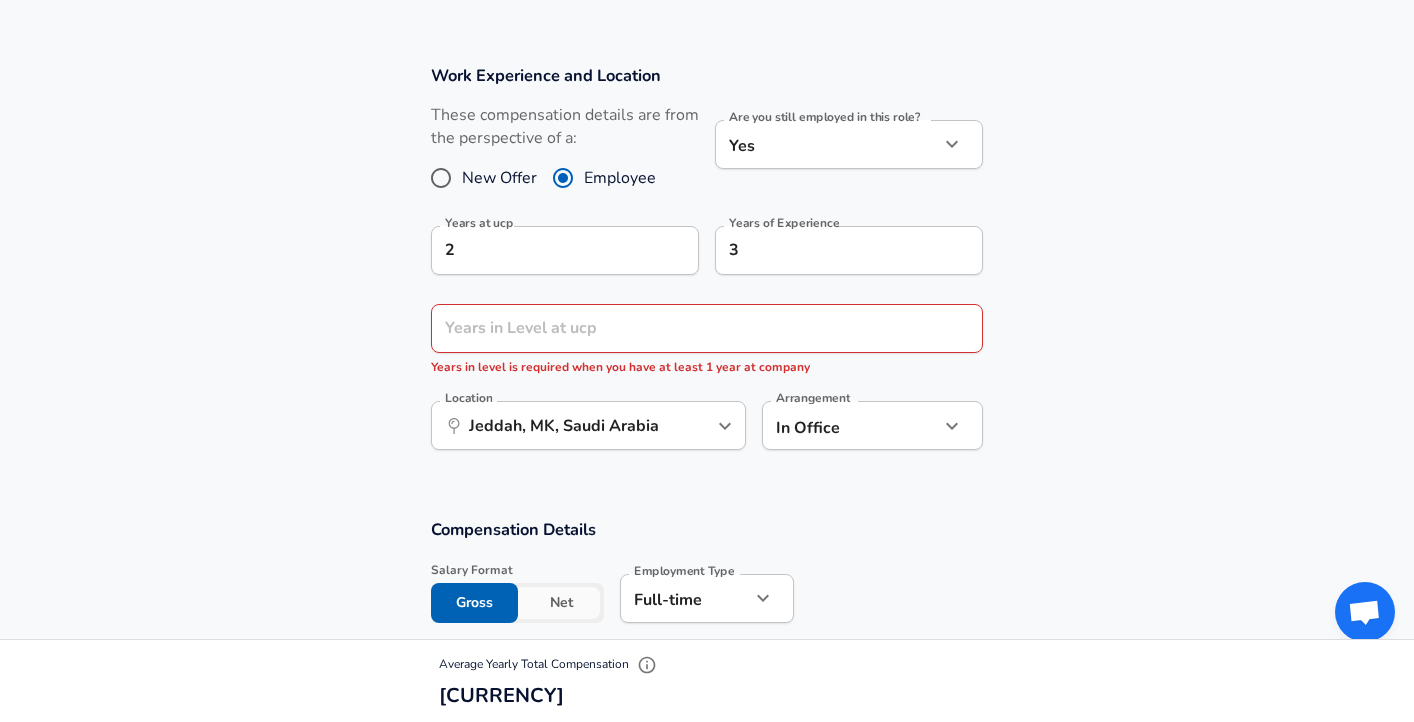scroll, scrollTop: 780, scrollLeft: 0, axis: vertical 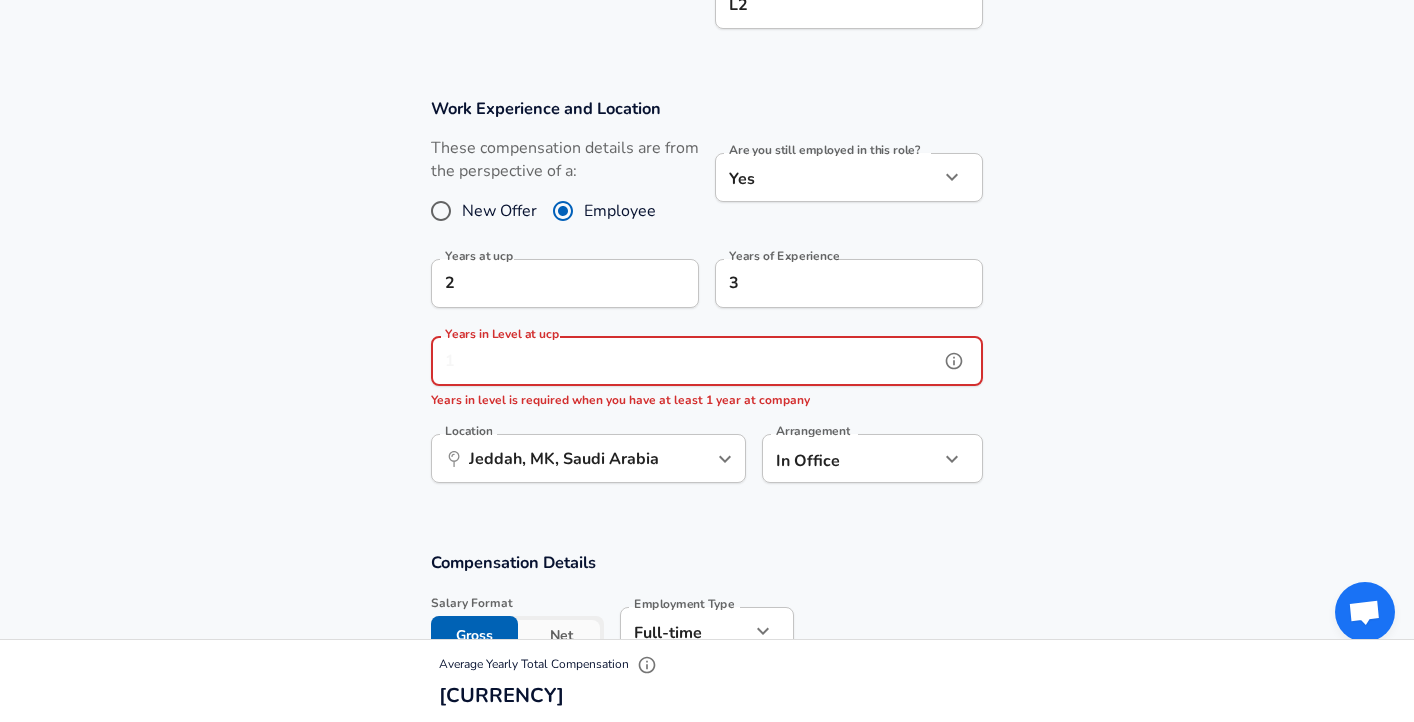 click on "Years in Level at ucp" at bounding box center [685, 361] 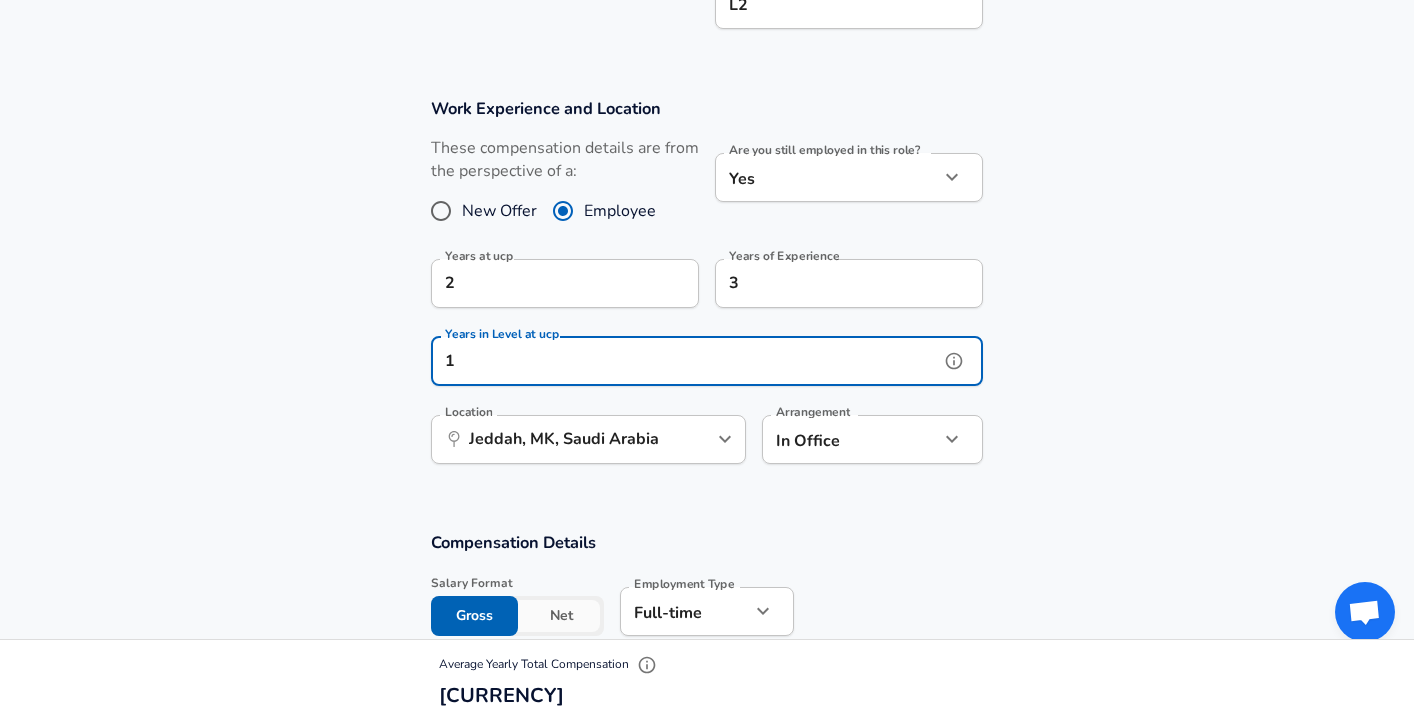type on "1" 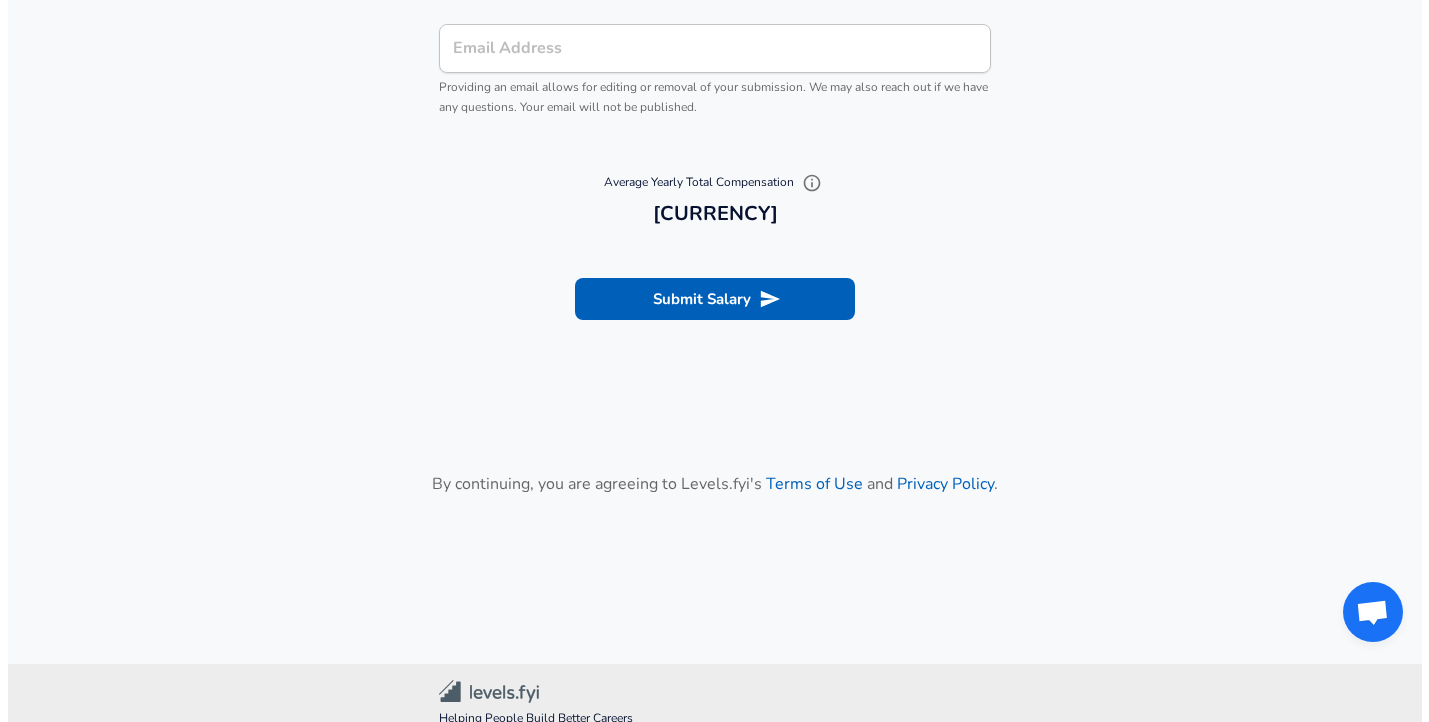 scroll, scrollTop: 2273, scrollLeft: 0, axis: vertical 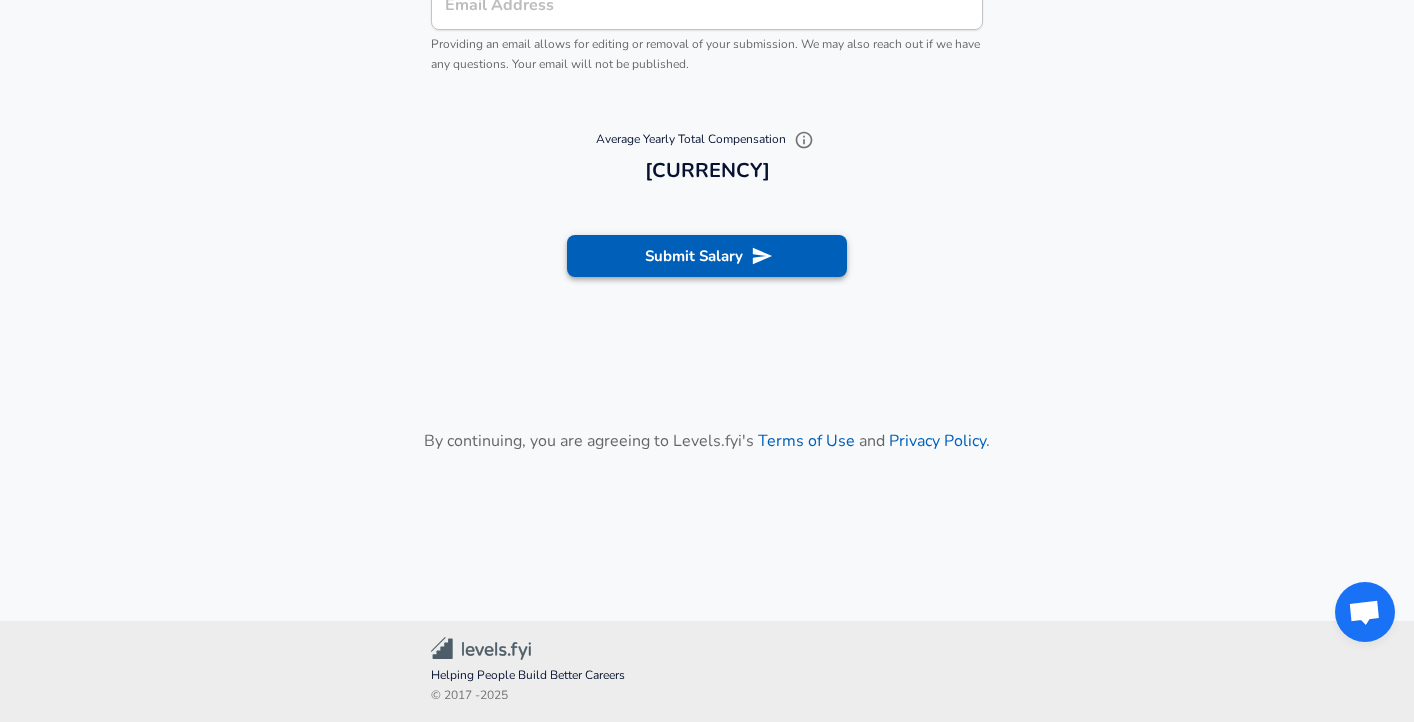 click on "Submit Salary" at bounding box center [707, 256] 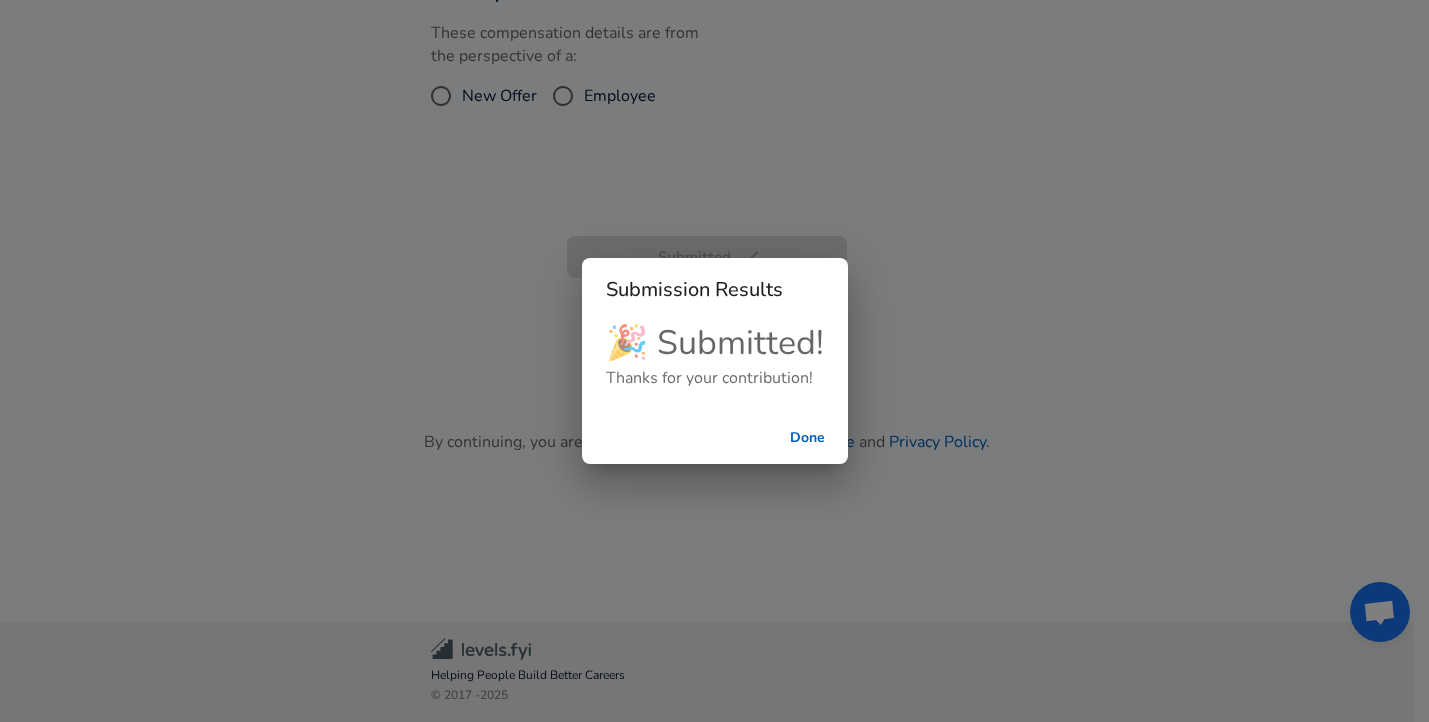 scroll, scrollTop: 803, scrollLeft: 0, axis: vertical 